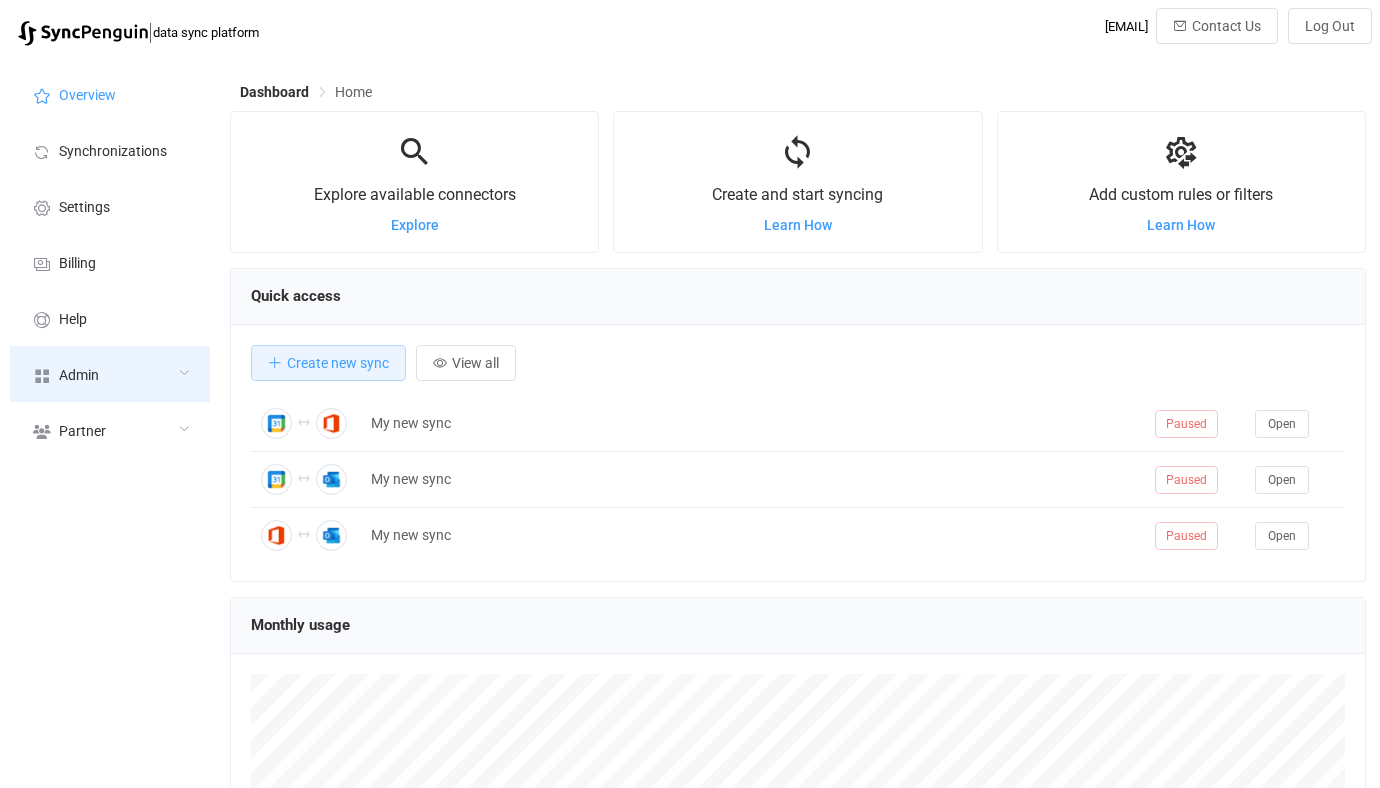 scroll, scrollTop: 0, scrollLeft: 0, axis: both 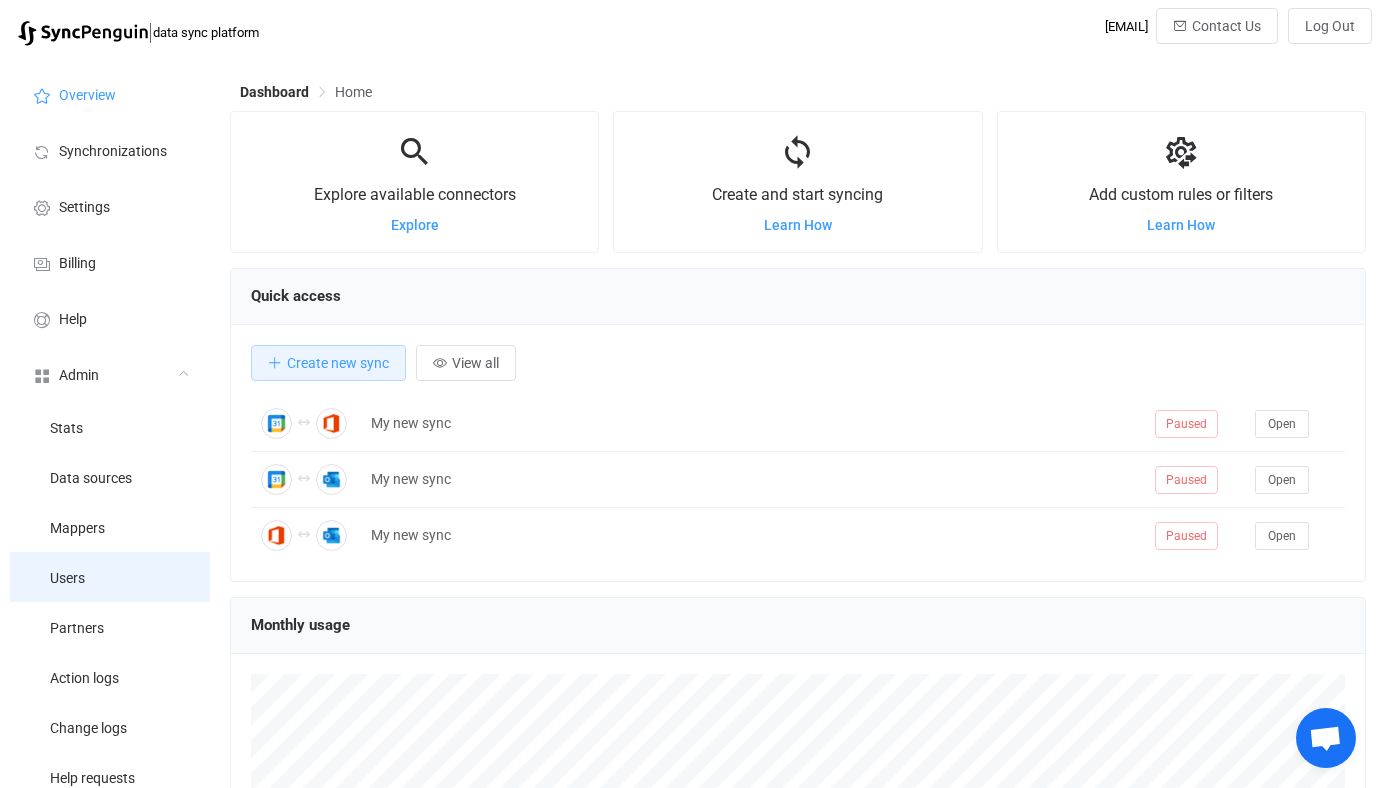 click on "Users" at bounding box center (110, 577) 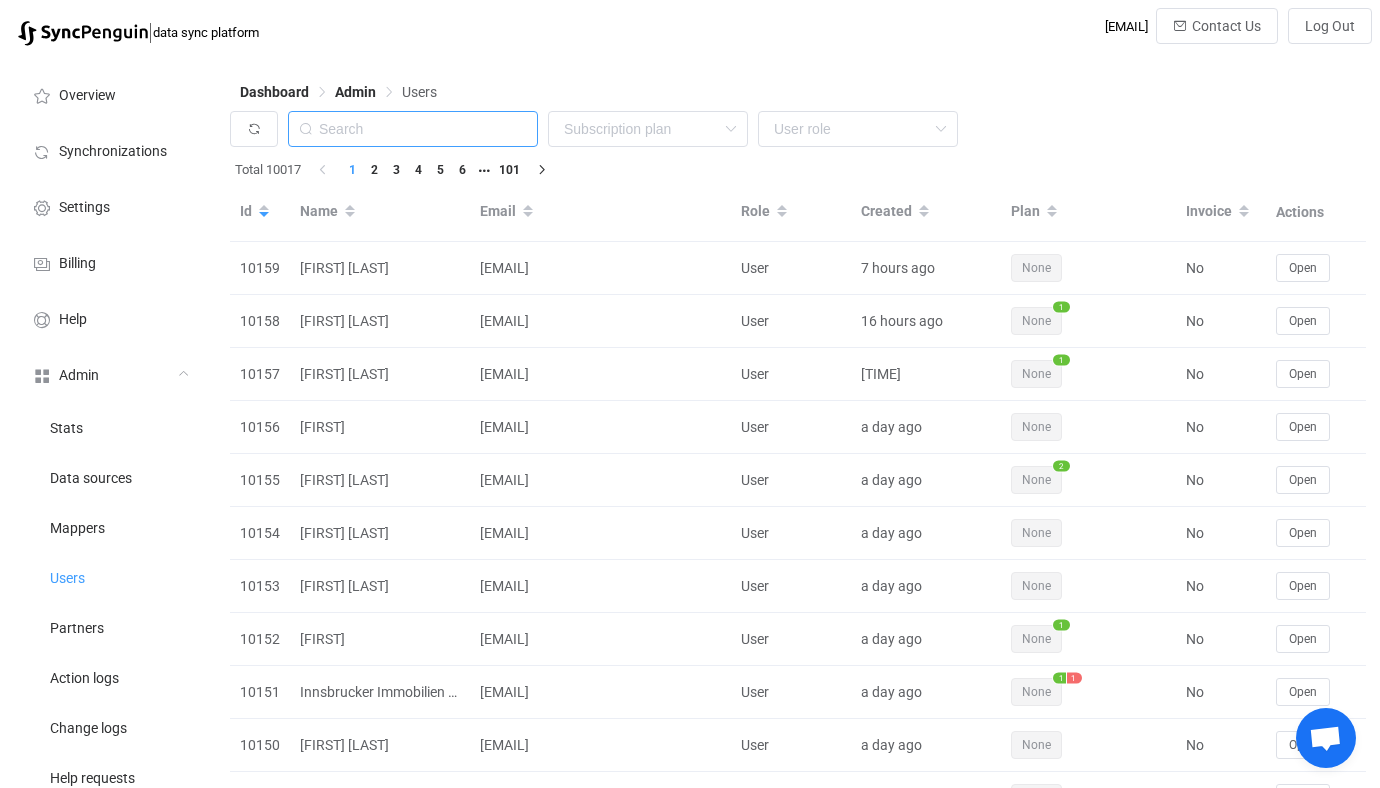click at bounding box center (413, 129) 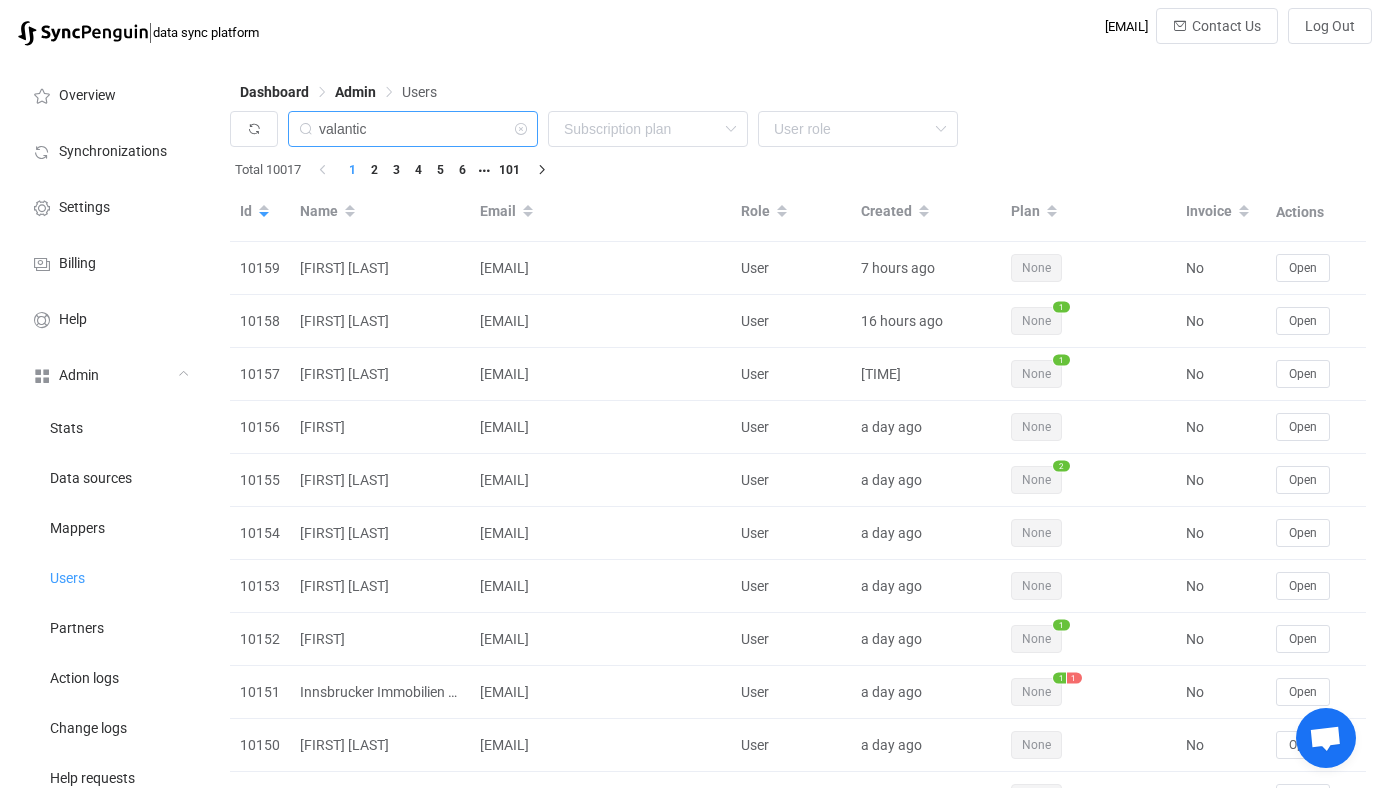 type on "valantic" 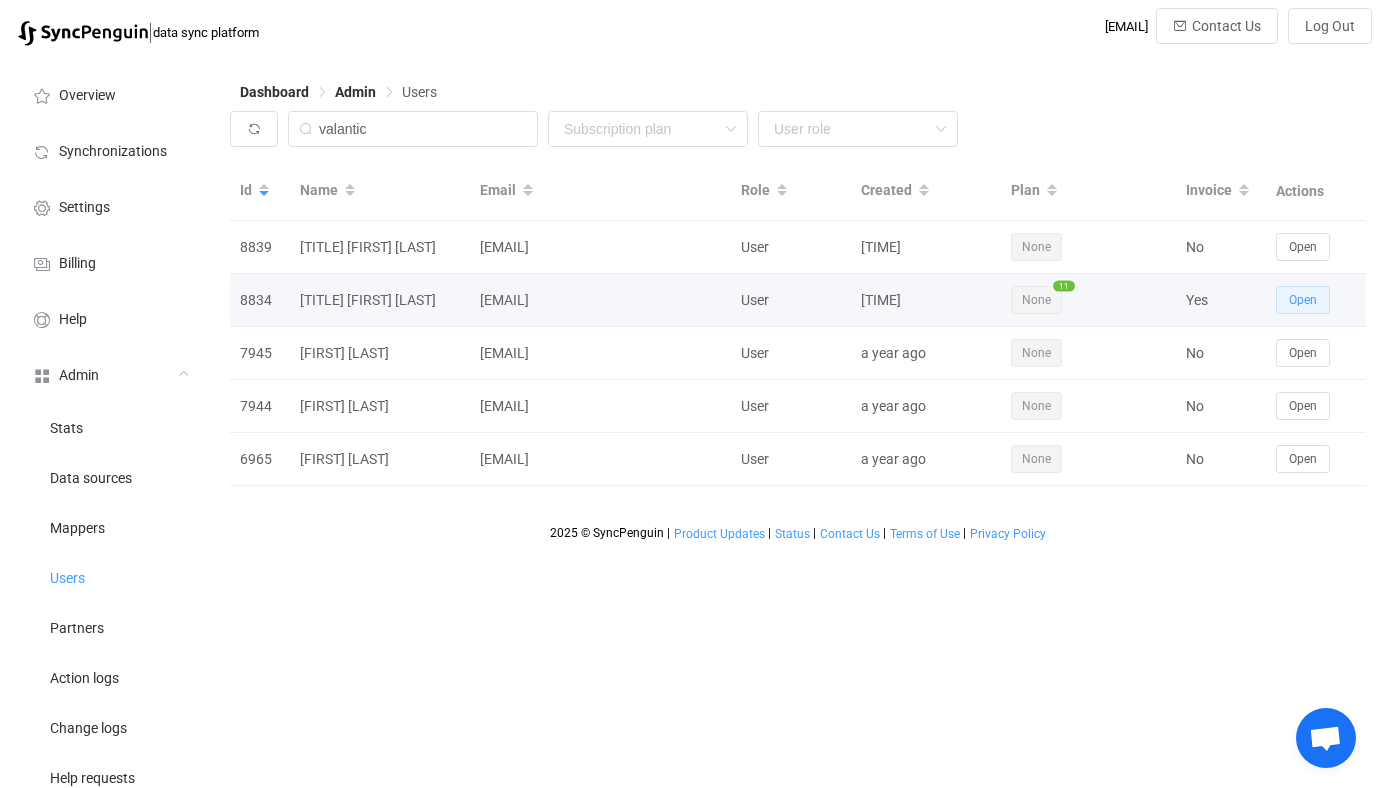 click on "Open" at bounding box center [1303, 300] 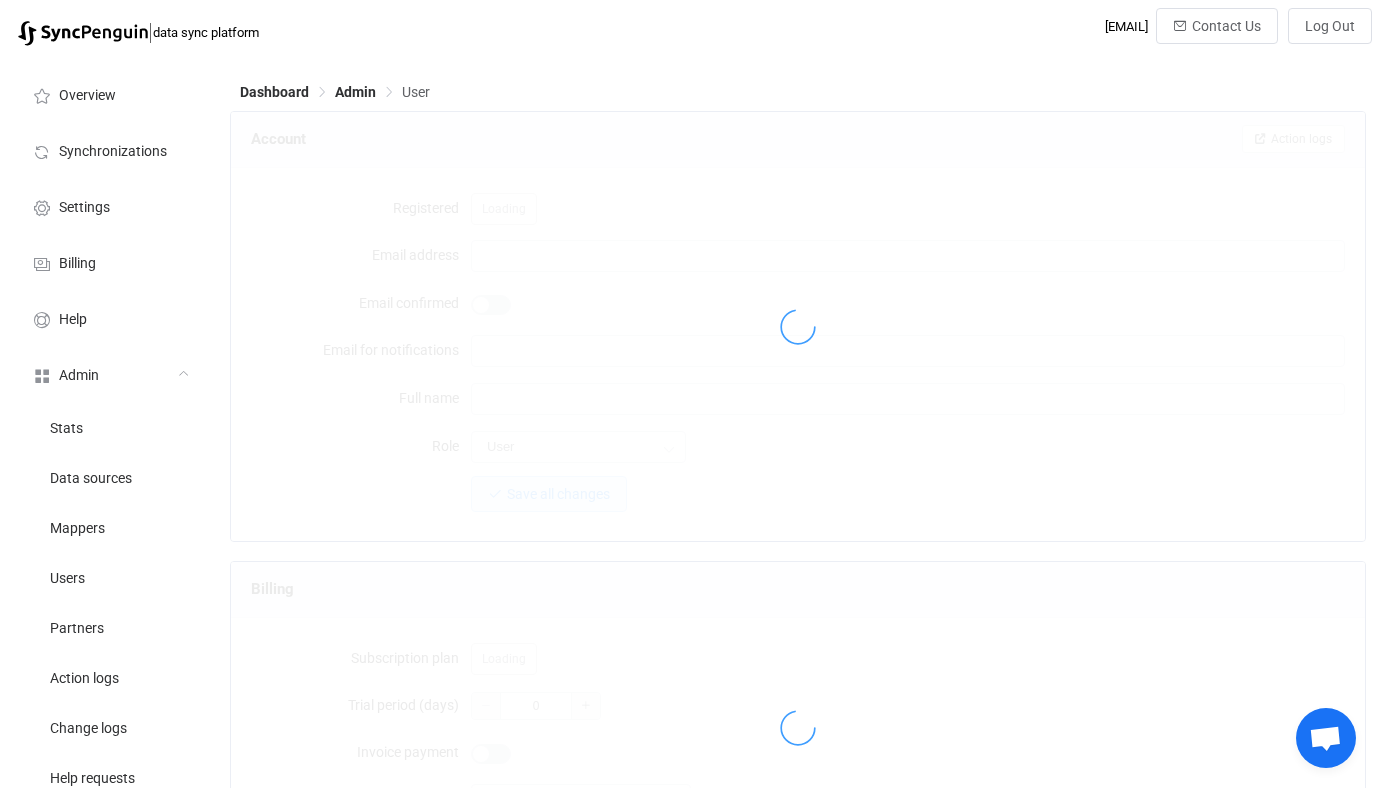 type on "admin.daniel.harzer@valantic.com" 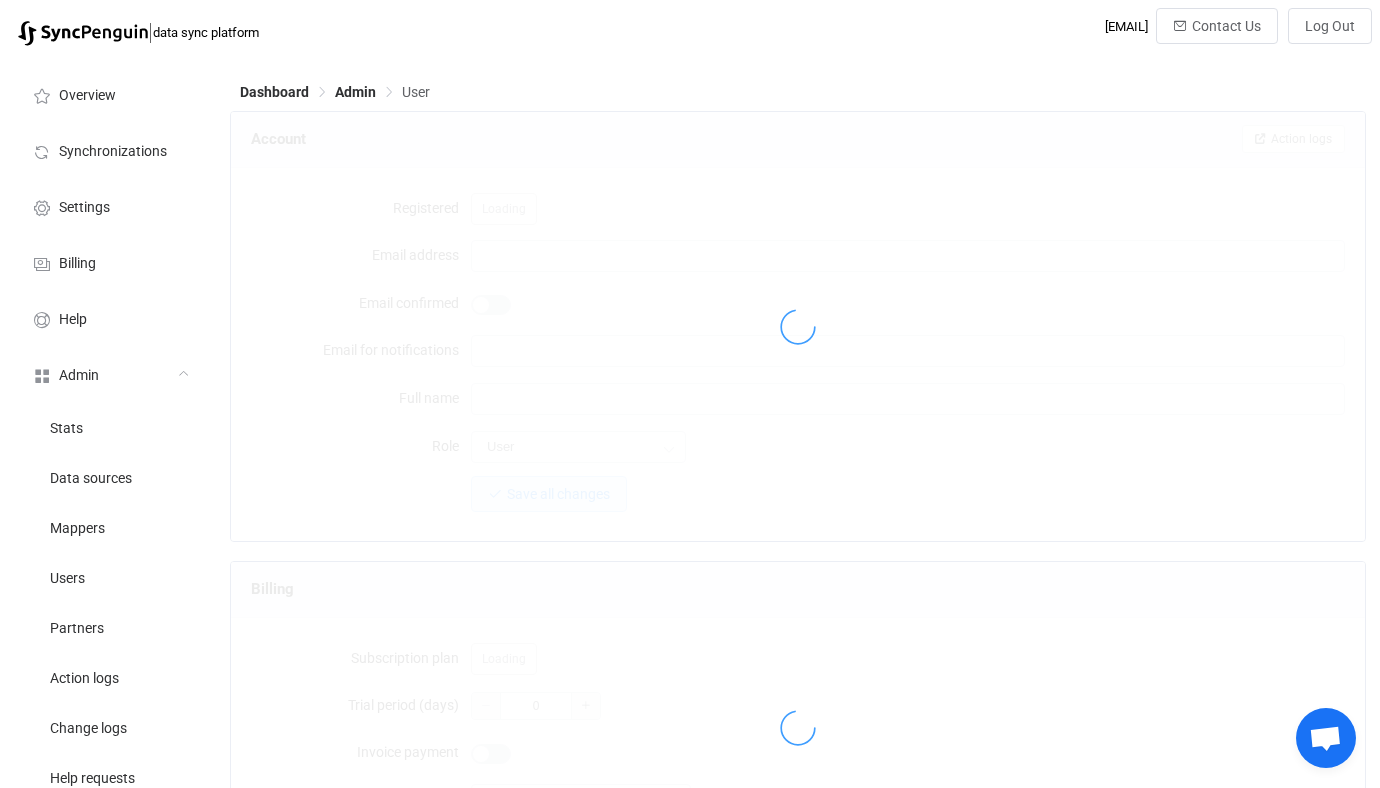 type on "Admin Daniel Harzer" 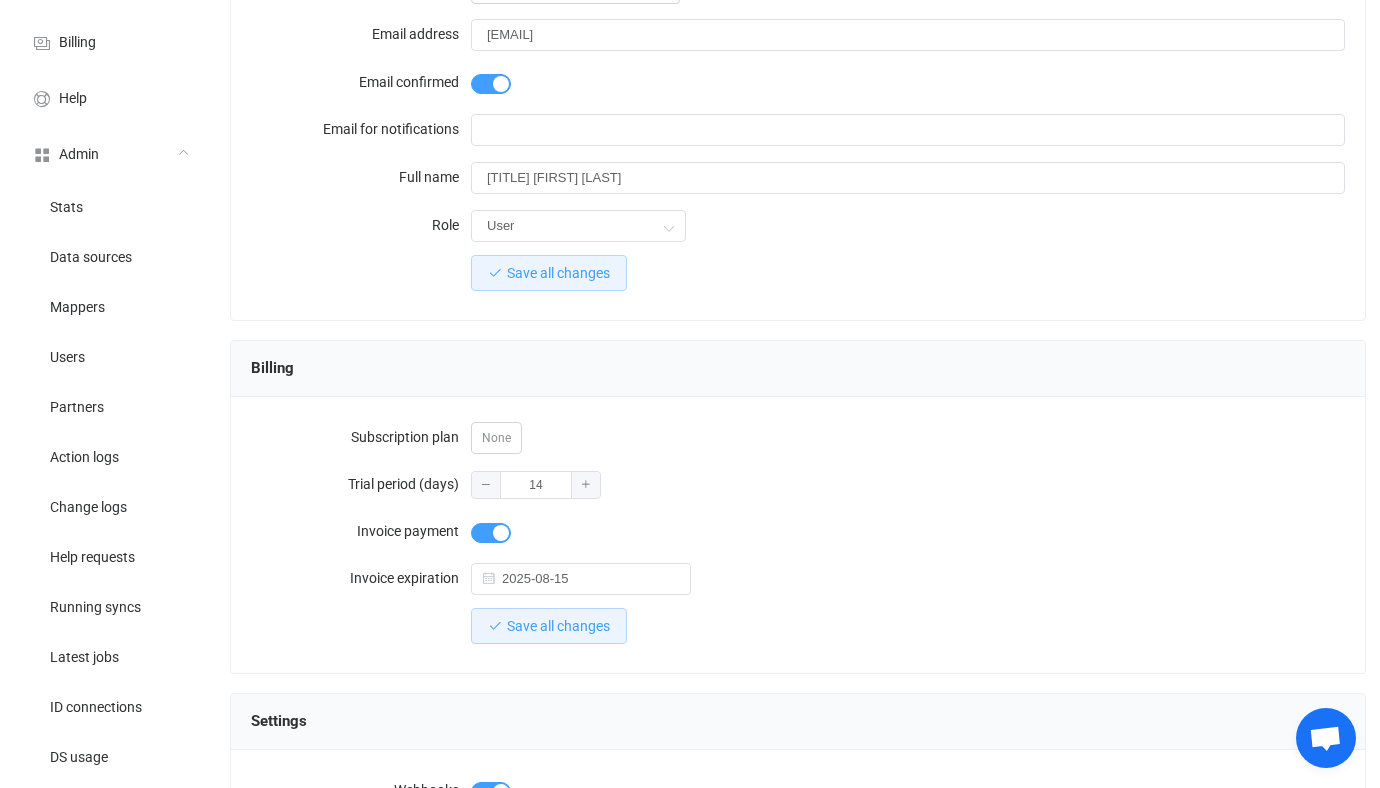 scroll, scrollTop: 224, scrollLeft: 0, axis: vertical 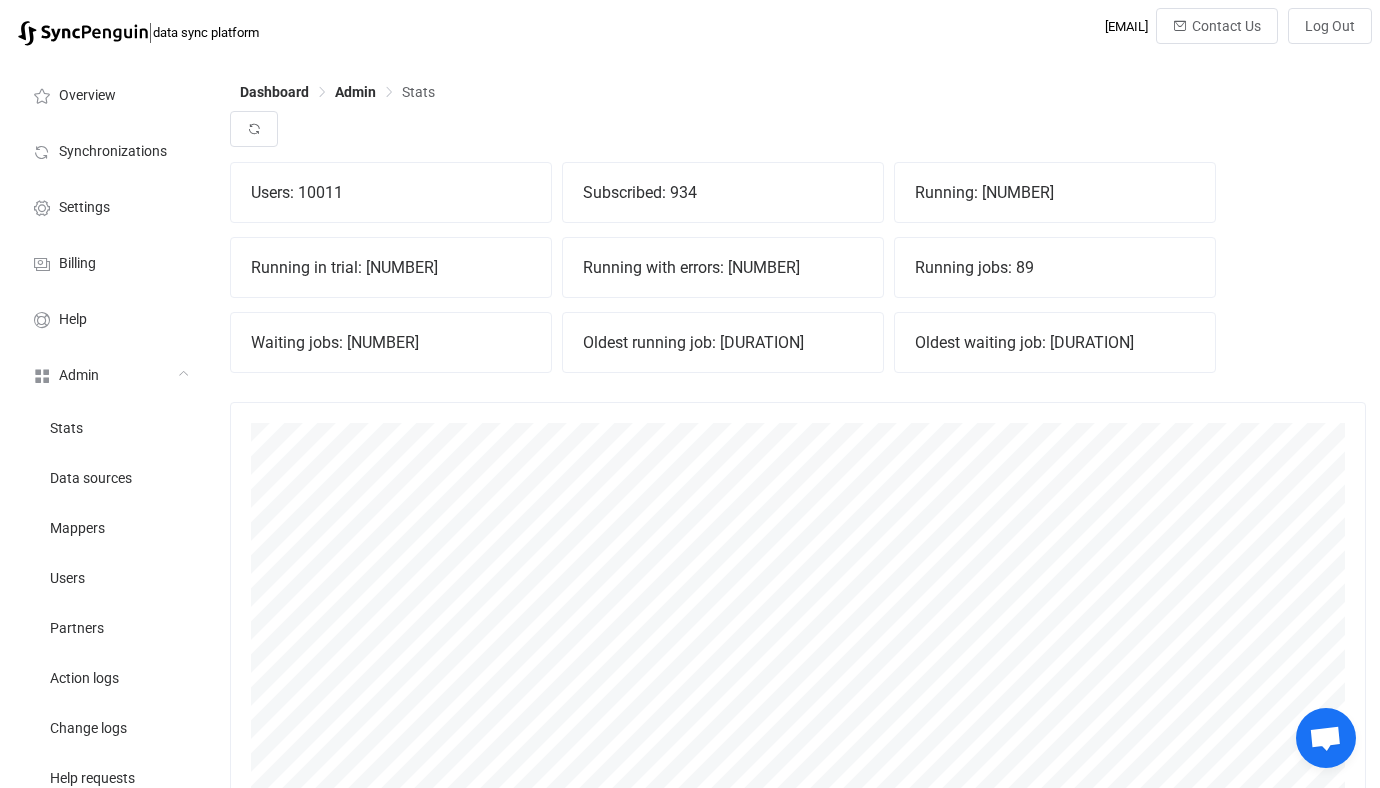 click on "Users: 10011
Subscribed: 934
Running: 15901
Running in trial: 30
Running with errors: 182
Running jobs: 89
Waiting jobs: 5152
Oldest running job: 2 days ago
Oldest waiting job: 33 minutes ago" at bounding box center (798, 274) 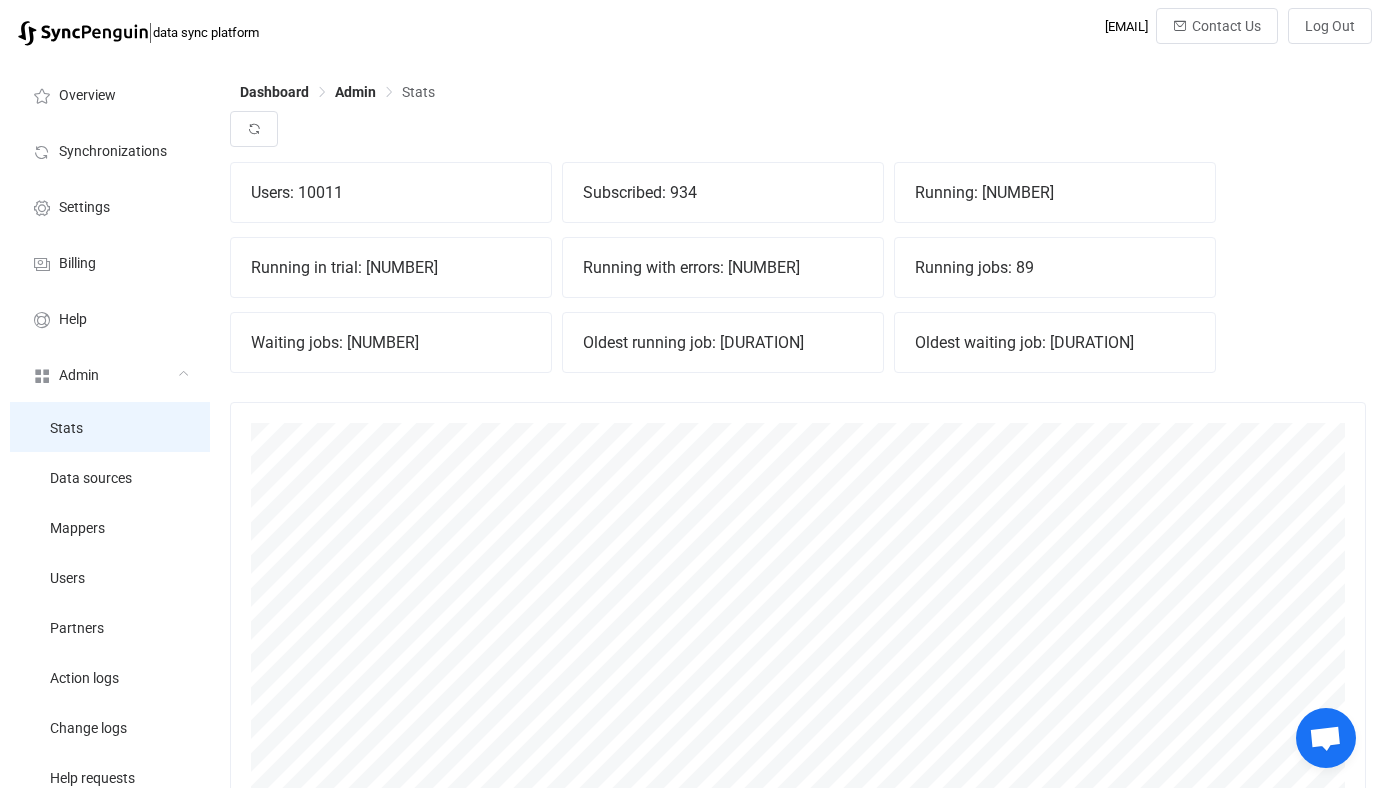 scroll, scrollTop: 280, scrollLeft: 0, axis: vertical 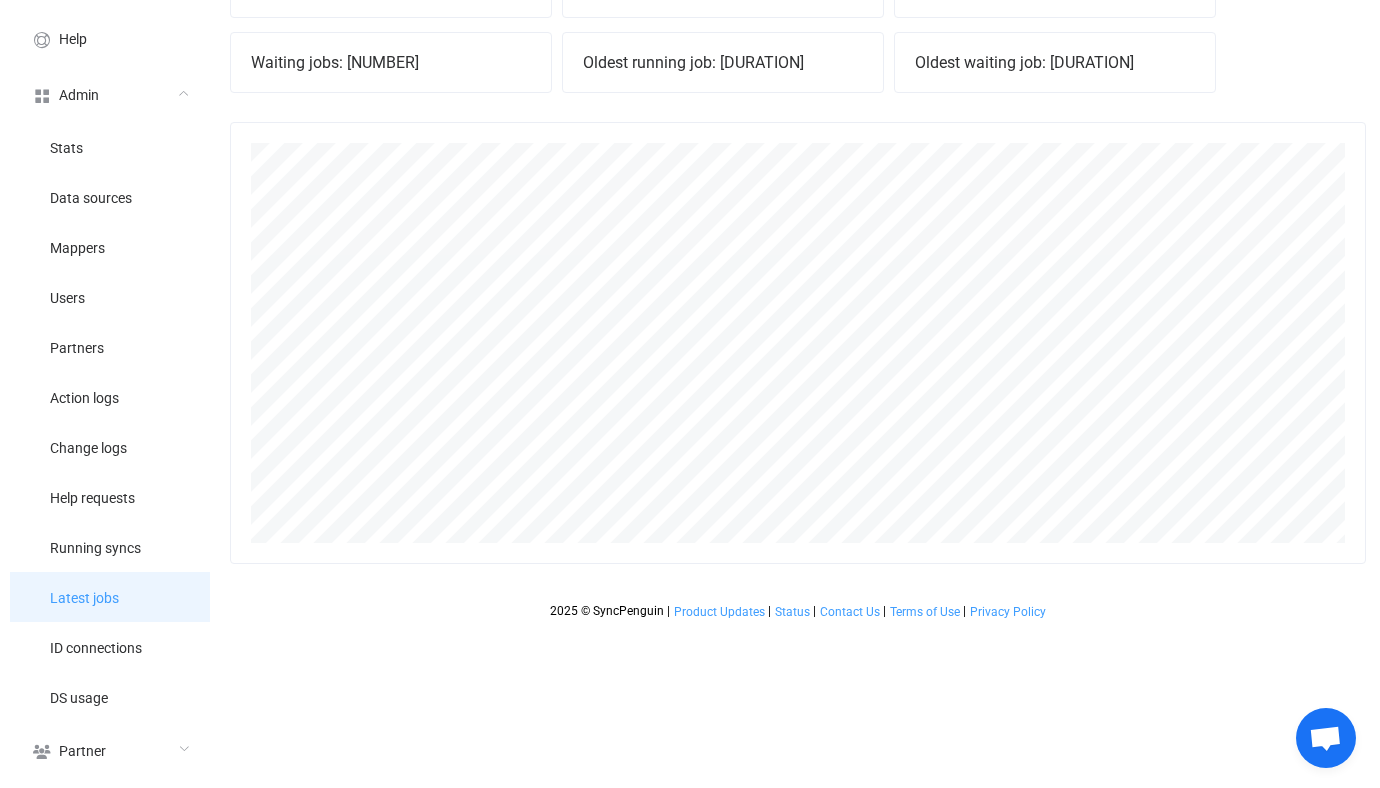 click on "Latest jobs" at bounding box center (84, 599) 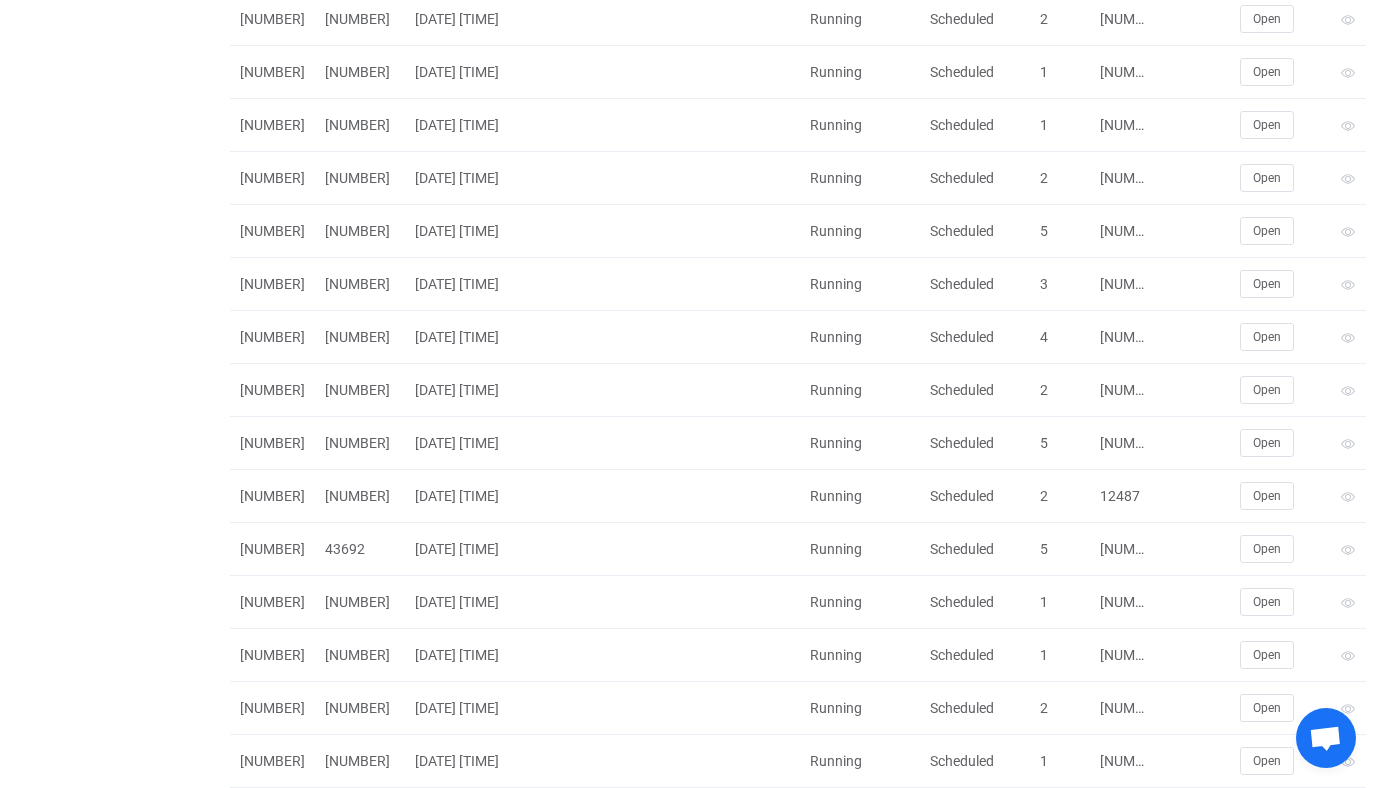 scroll, scrollTop: 0, scrollLeft: 0, axis: both 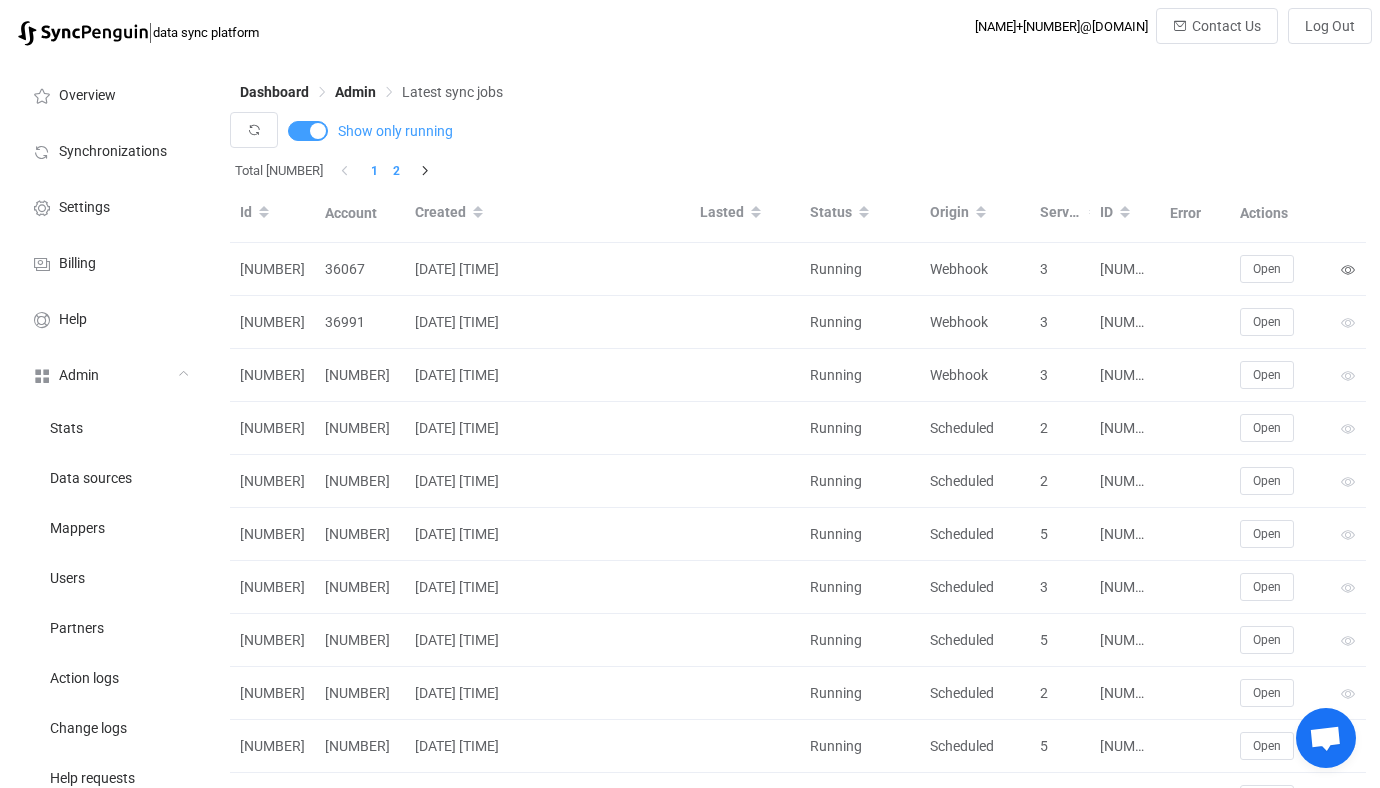 click on "2" at bounding box center (396, 171) 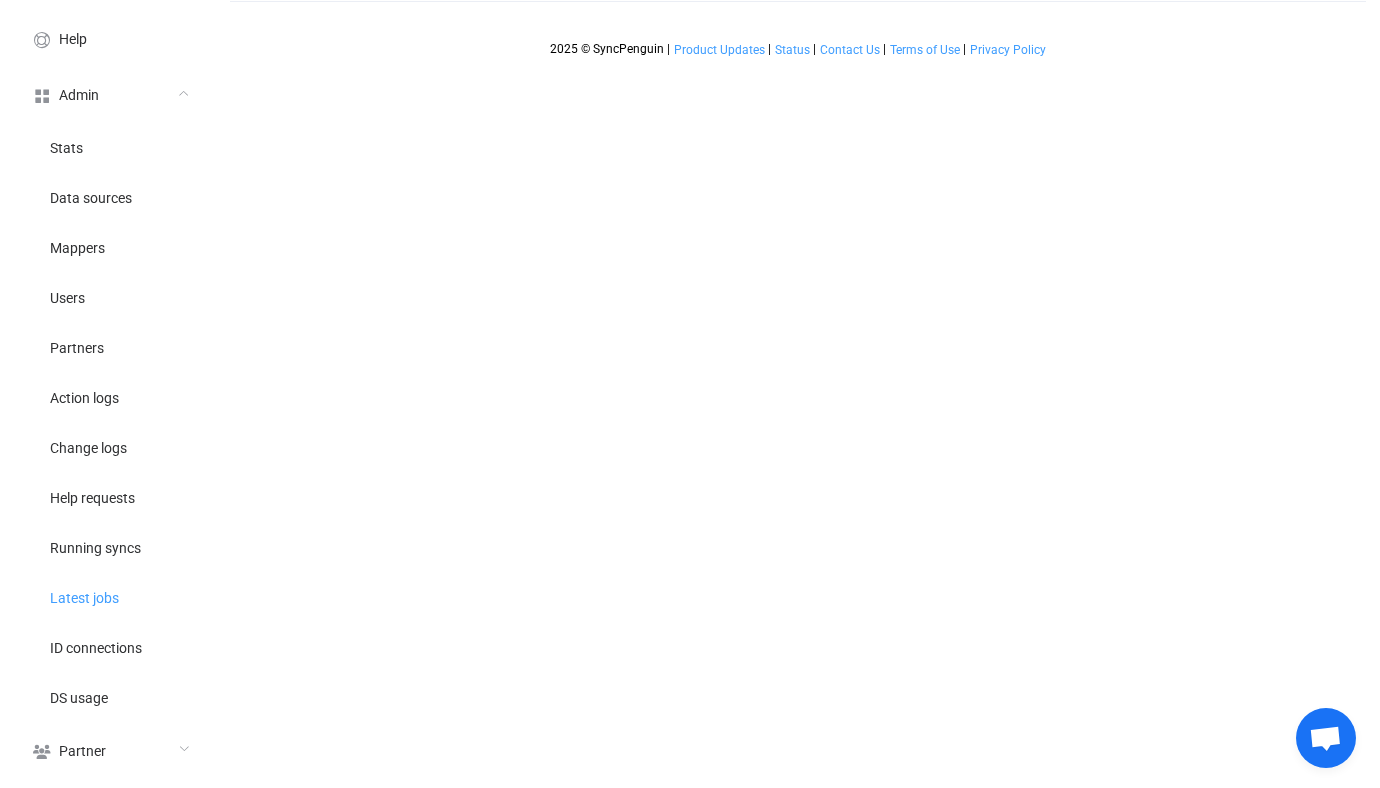 scroll, scrollTop: 0, scrollLeft: 0, axis: both 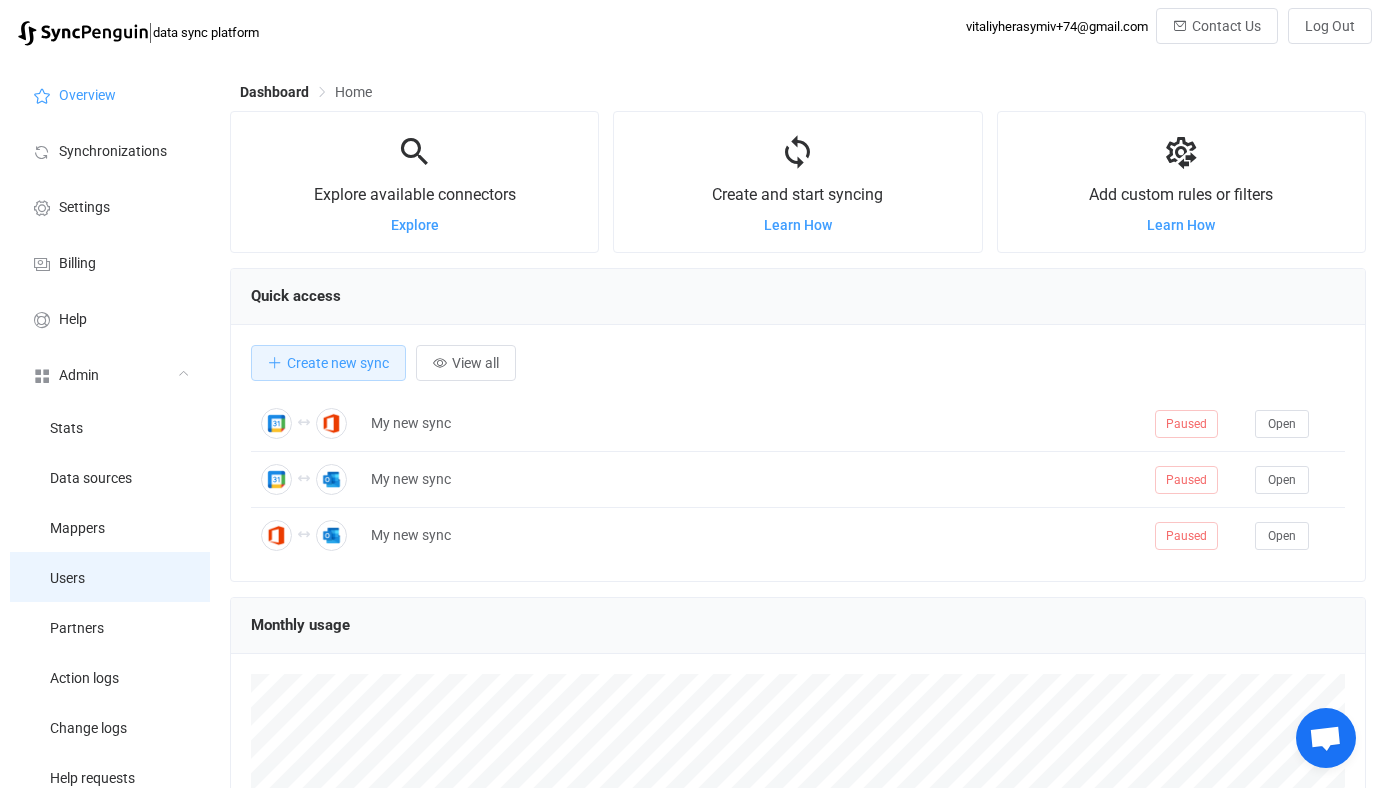 click on "Users" at bounding box center (110, 577) 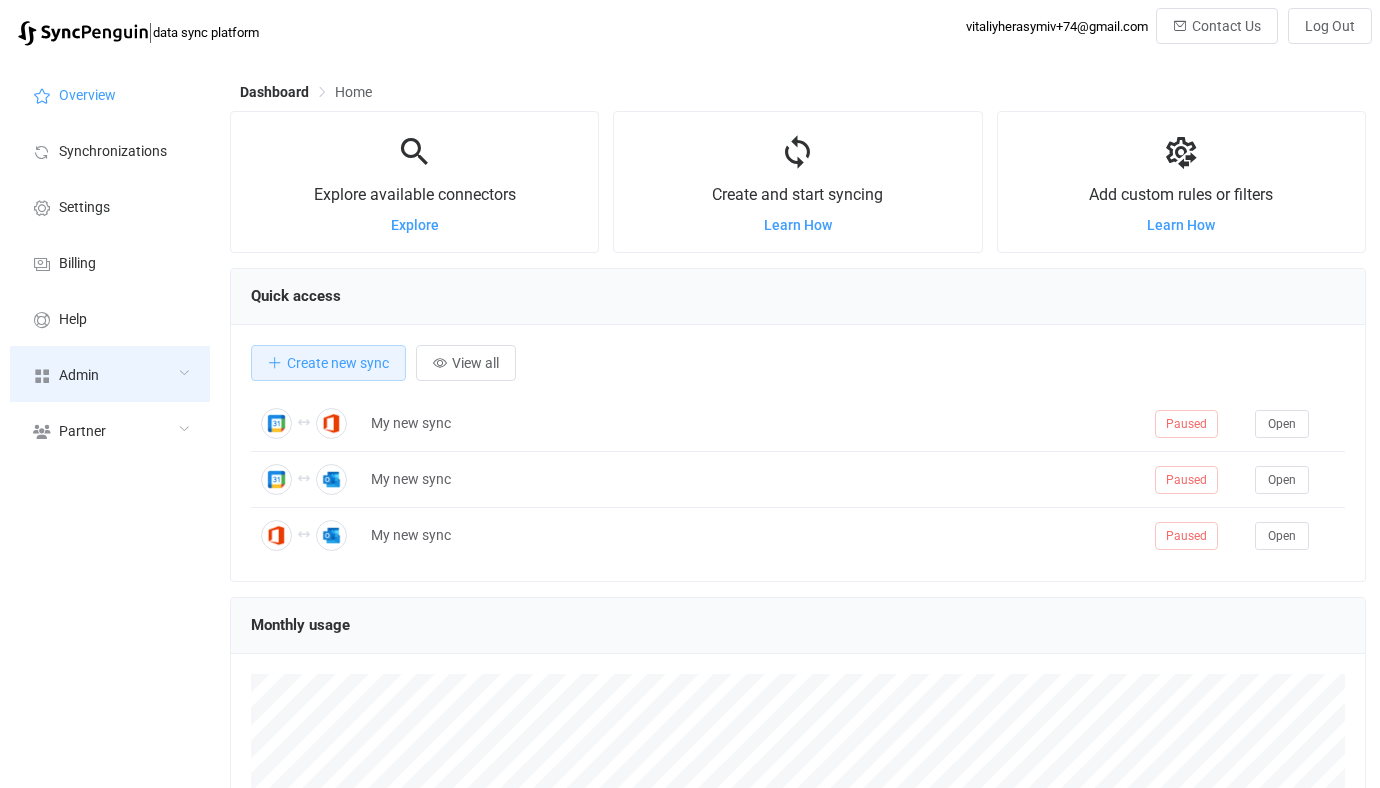 scroll, scrollTop: 0, scrollLeft: 0, axis: both 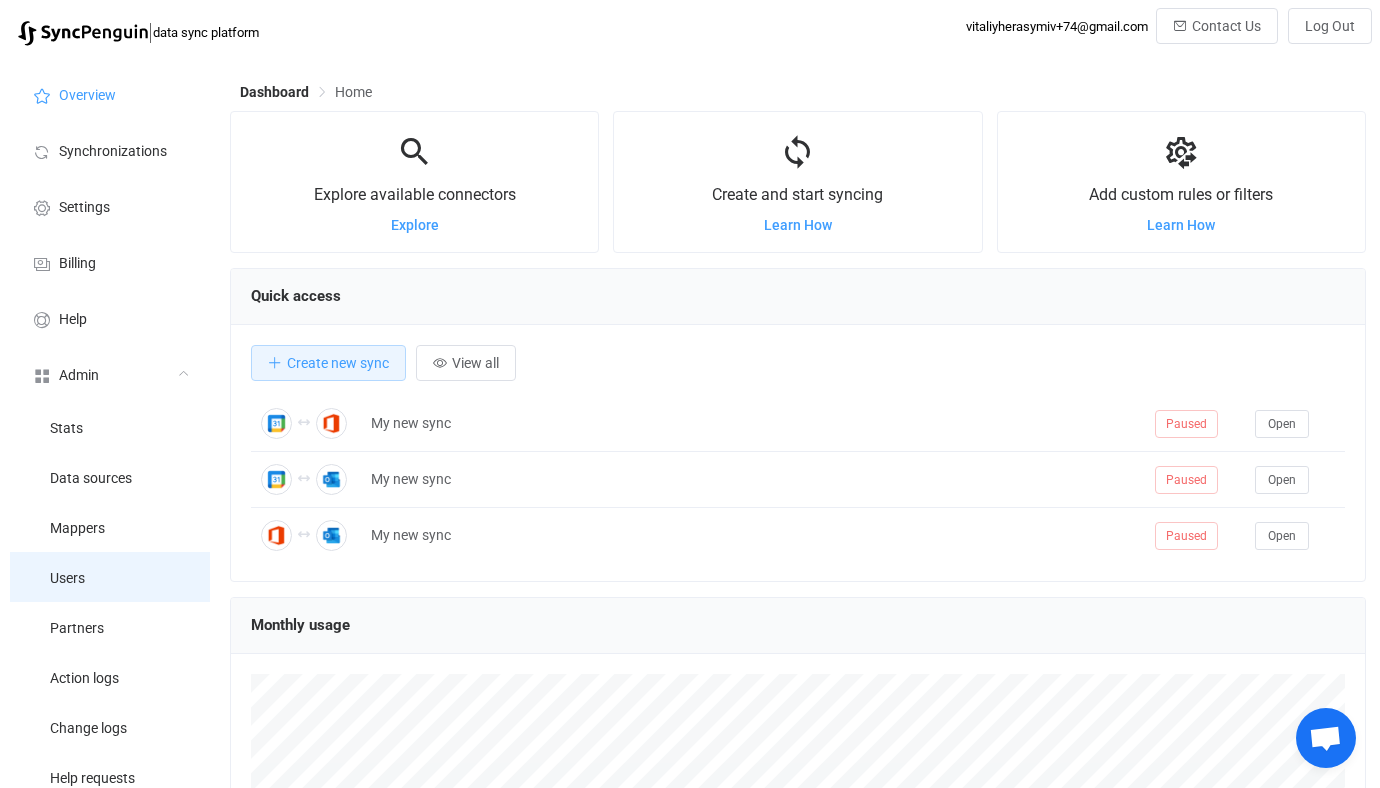 click on "Users" at bounding box center [110, 577] 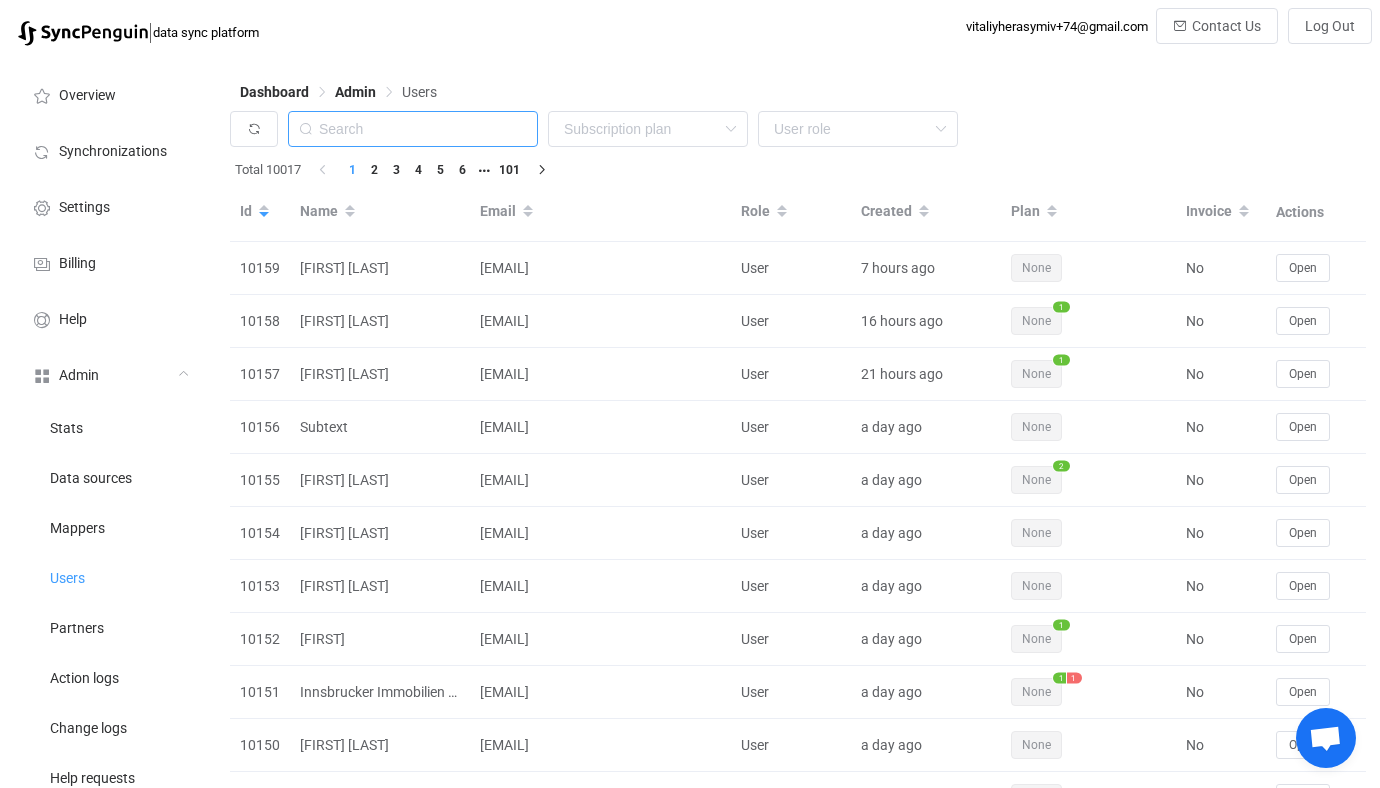 click at bounding box center (413, 129) 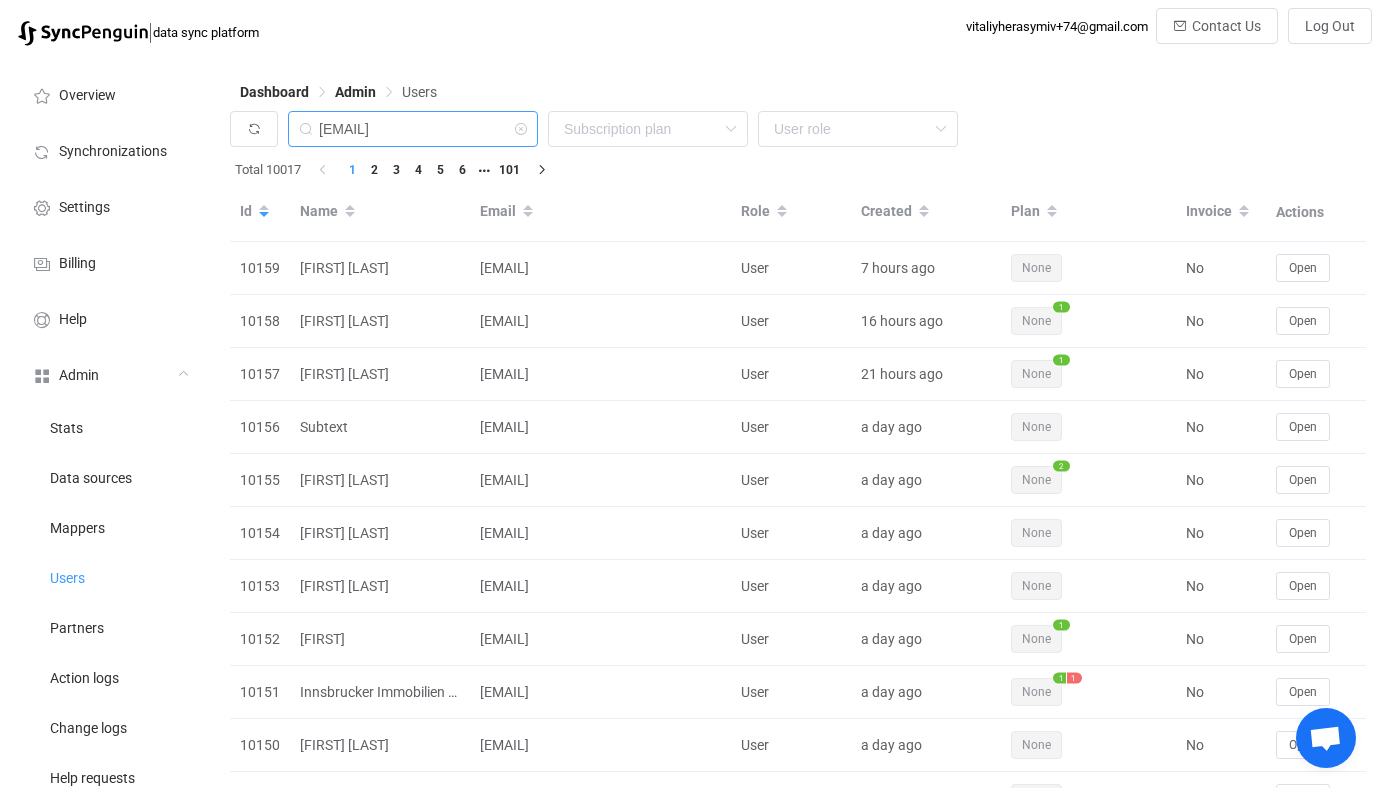 scroll, scrollTop: 0, scrollLeft: 9, axis: horizontal 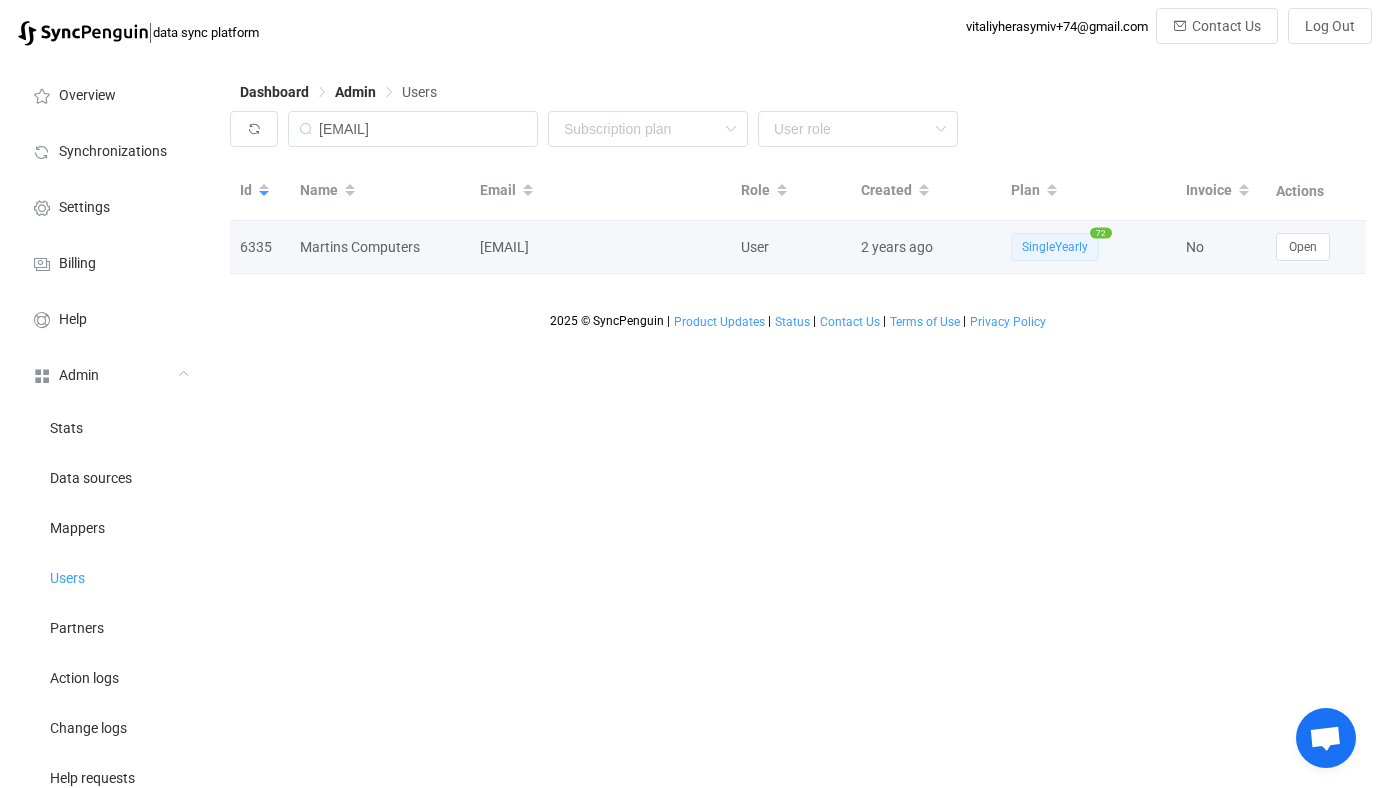 click on "No" at bounding box center [1221, 247] 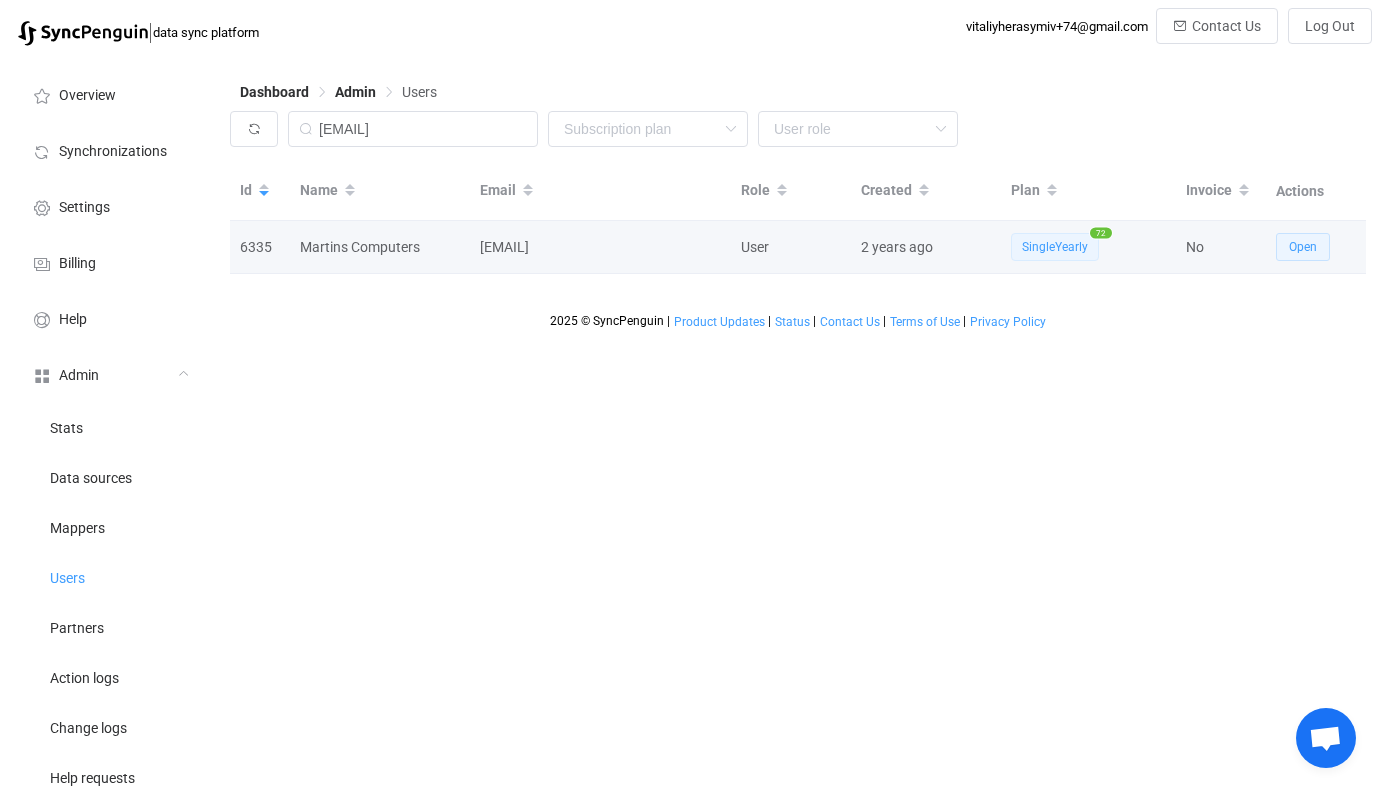click on "Open" at bounding box center [1303, 247] 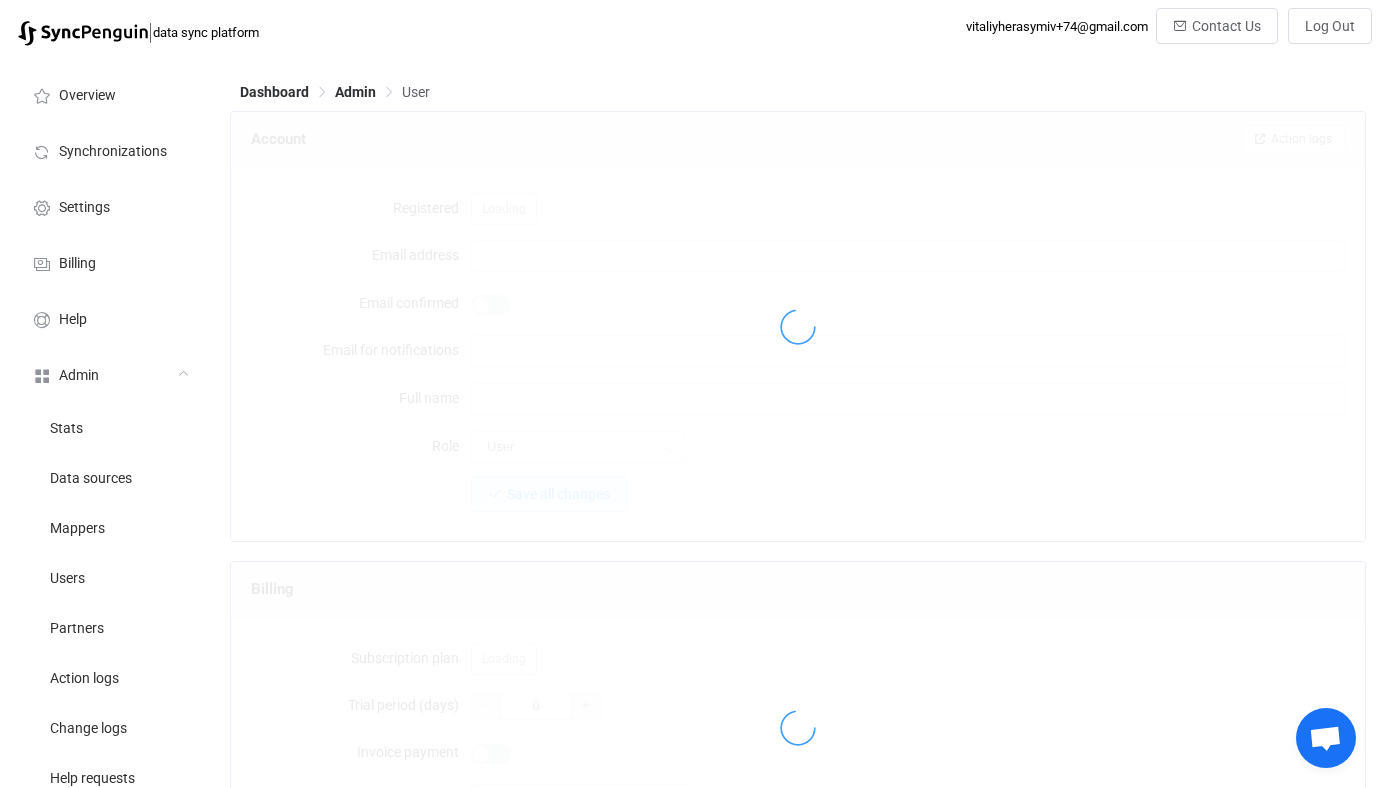 type on "computers@martinsapples.com" 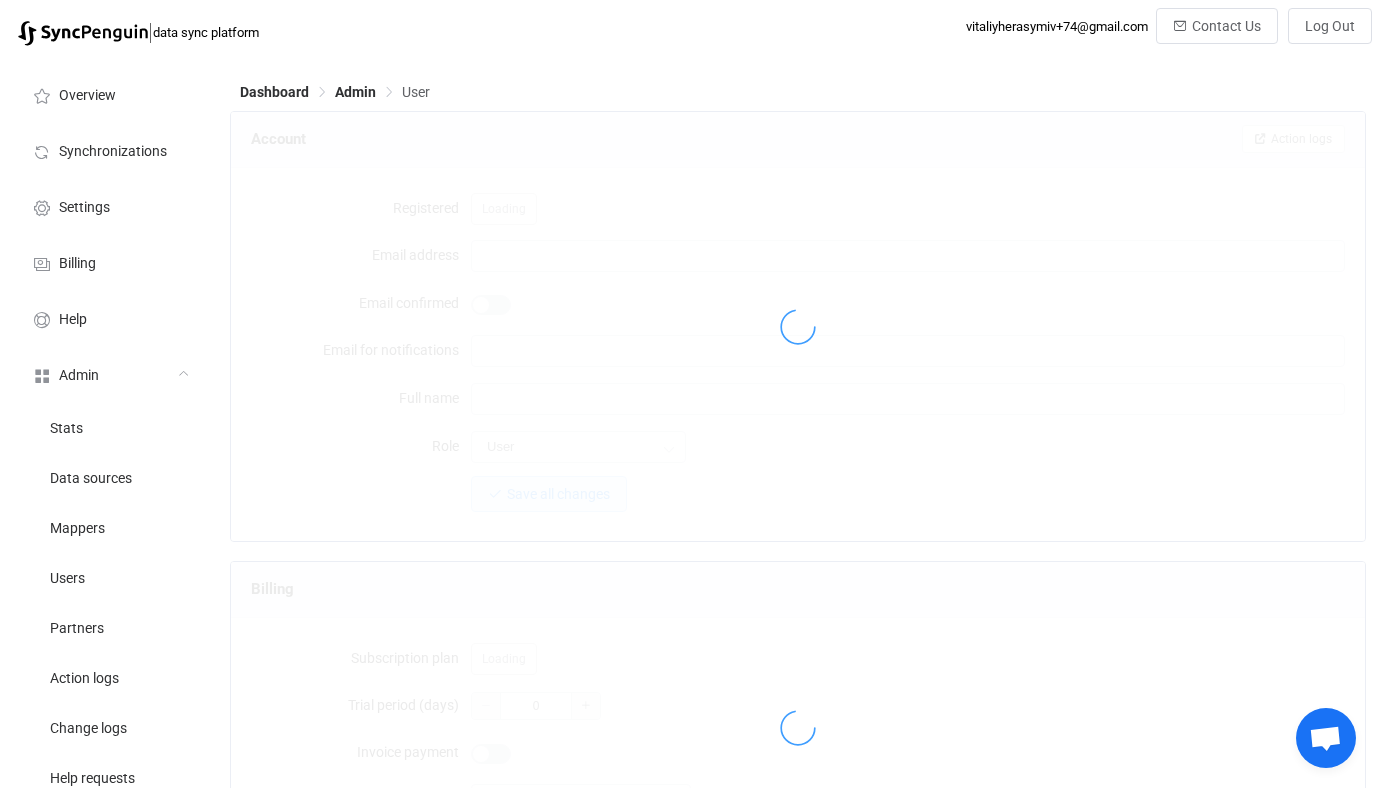 type on "computers@martinsapples.com" 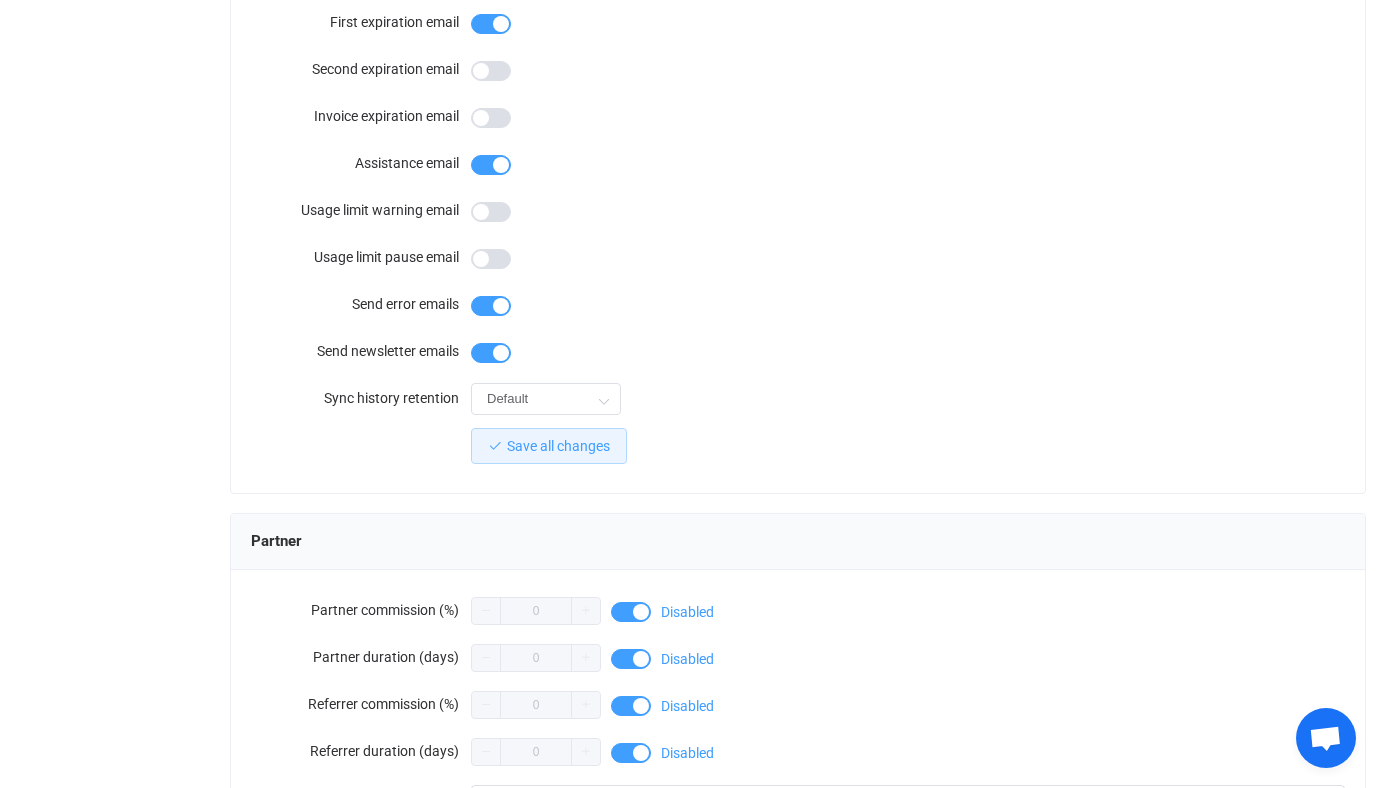 scroll, scrollTop: 1742, scrollLeft: 0, axis: vertical 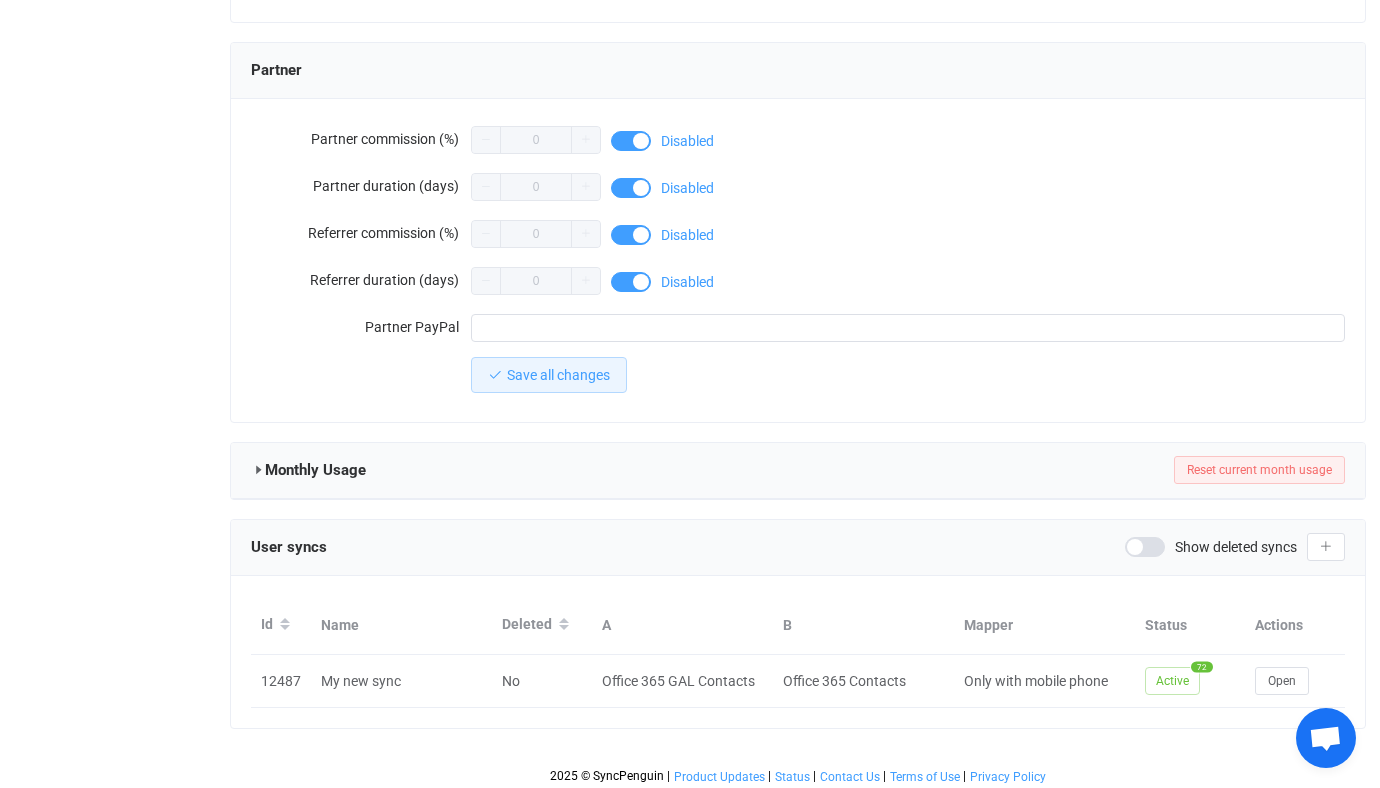 click on "Actions" at bounding box center [1295, 625] 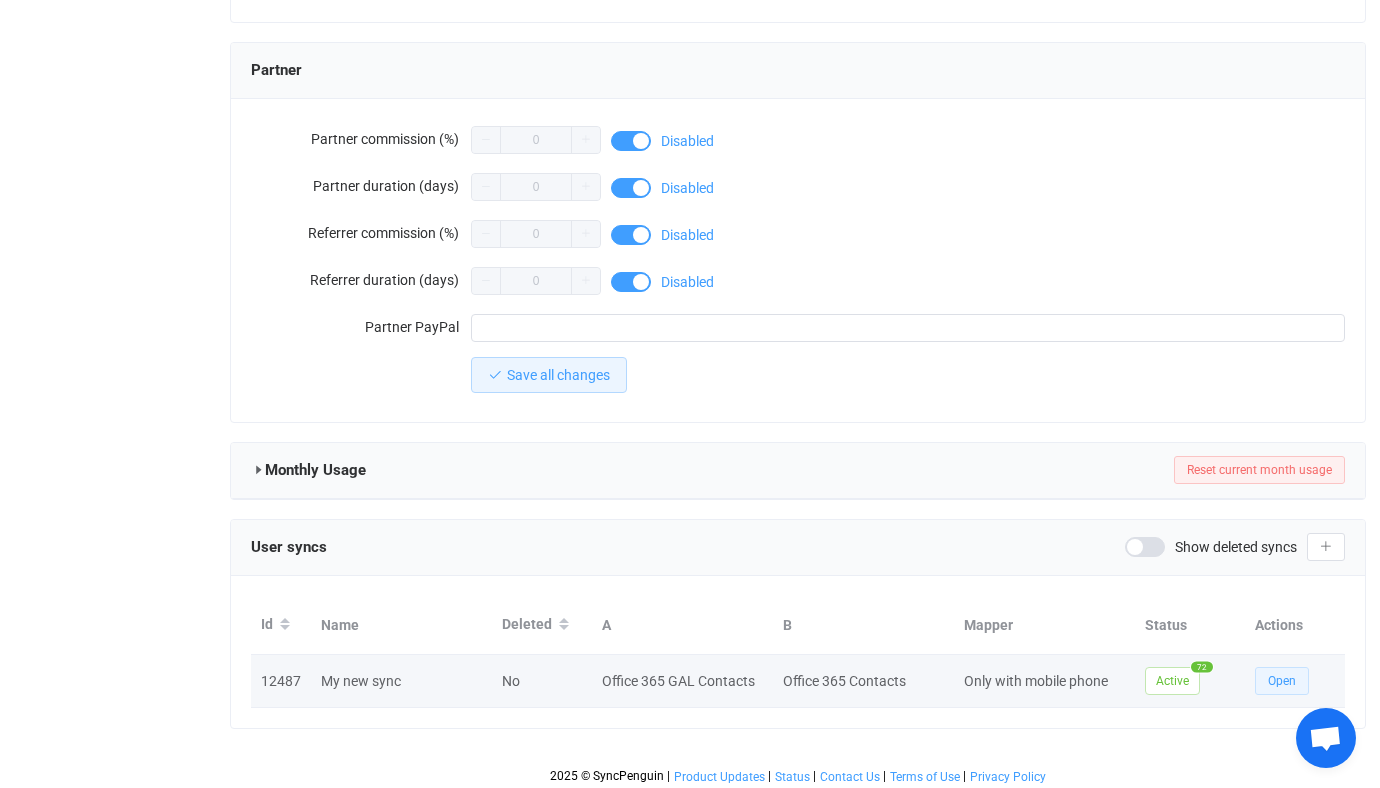 click on "Open" at bounding box center (1282, 681) 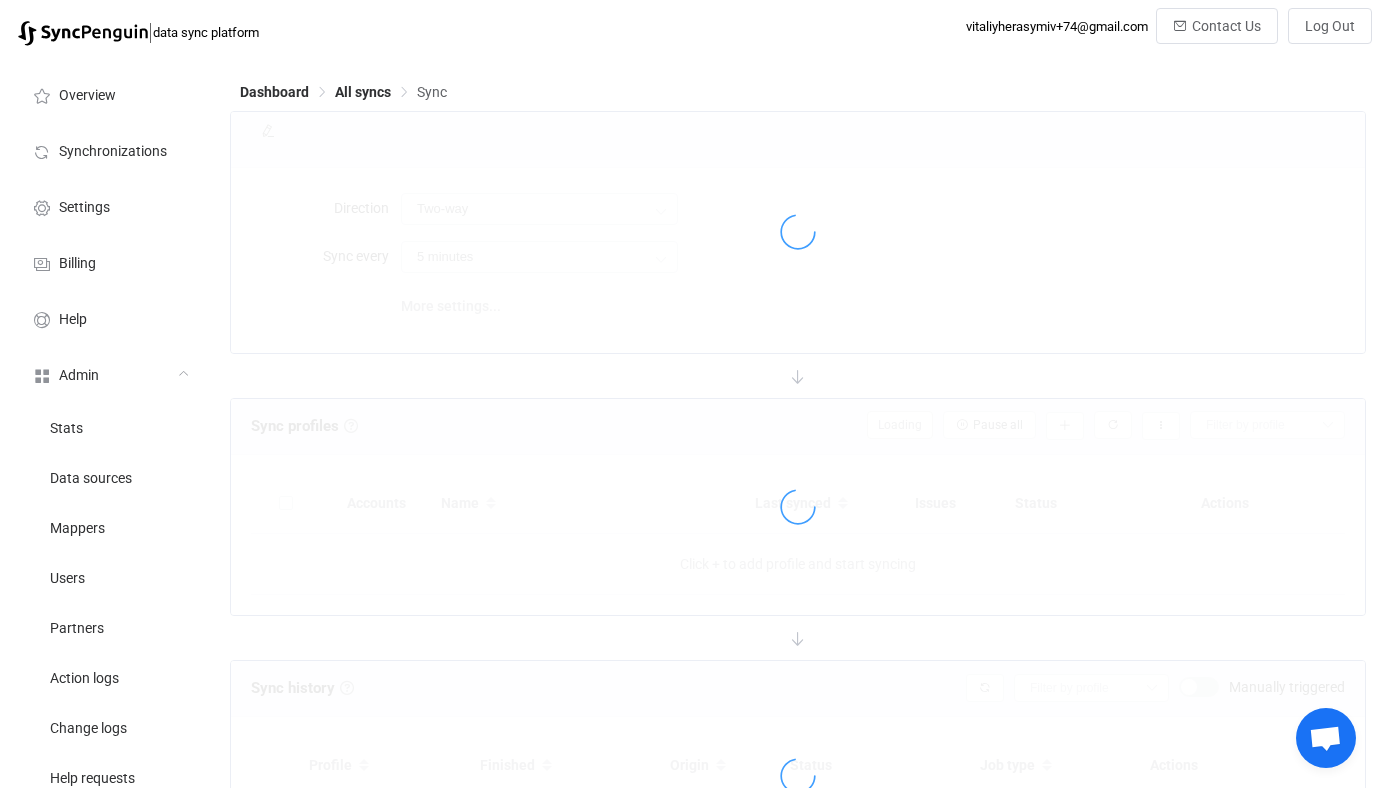 type on "Office 365 GAL → Office 365 (one to many)" 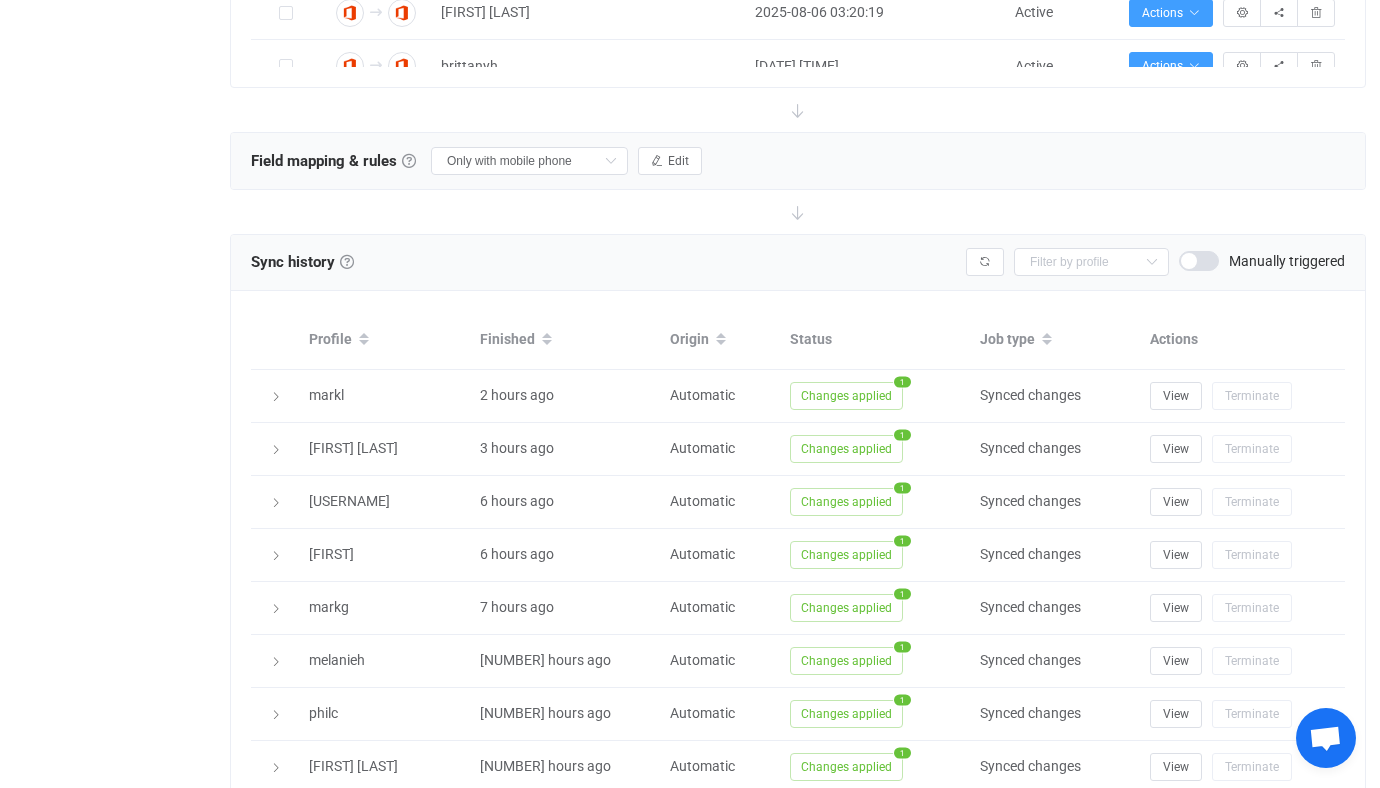 scroll, scrollTop: 1315, scrollLeft: 0, axis: vertical 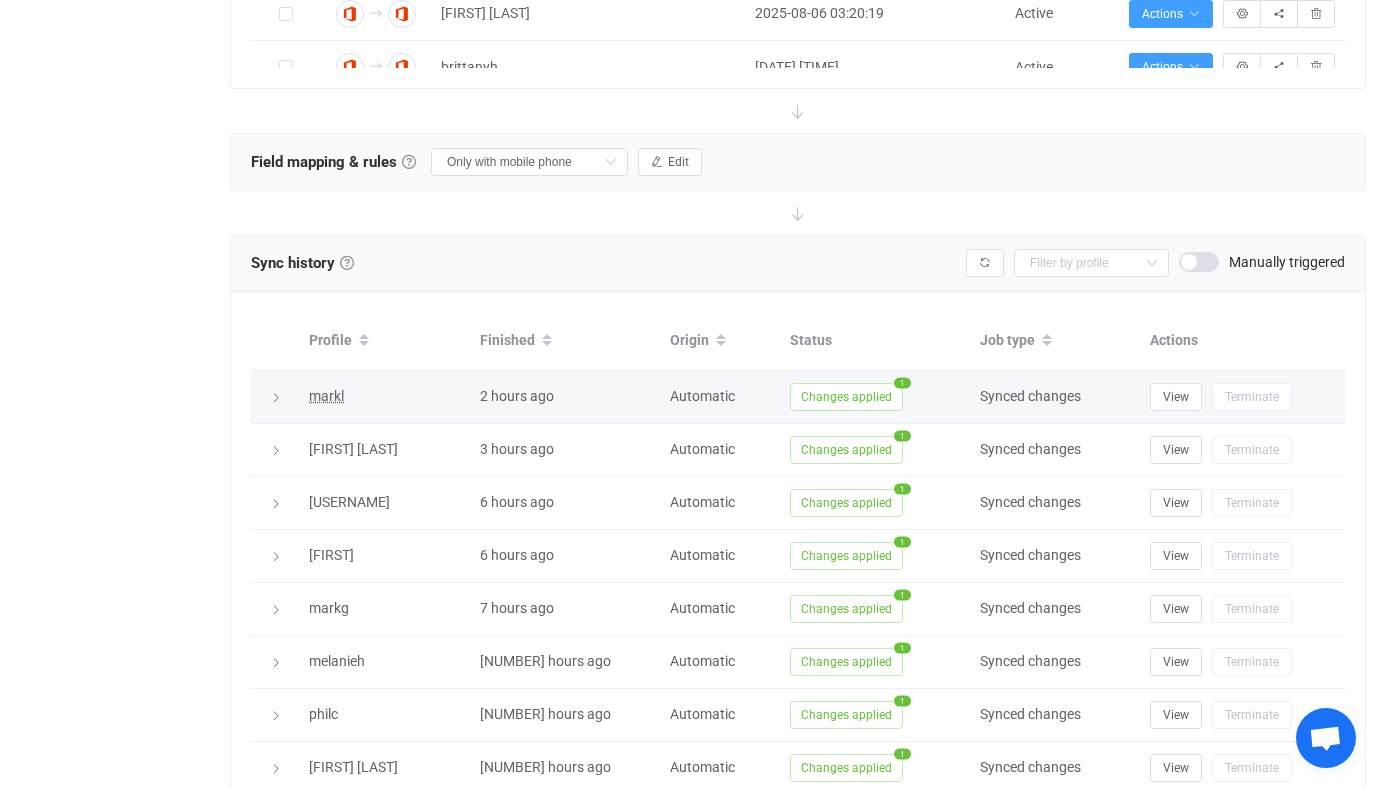 click on "markl" at bounding box center [326, 396] 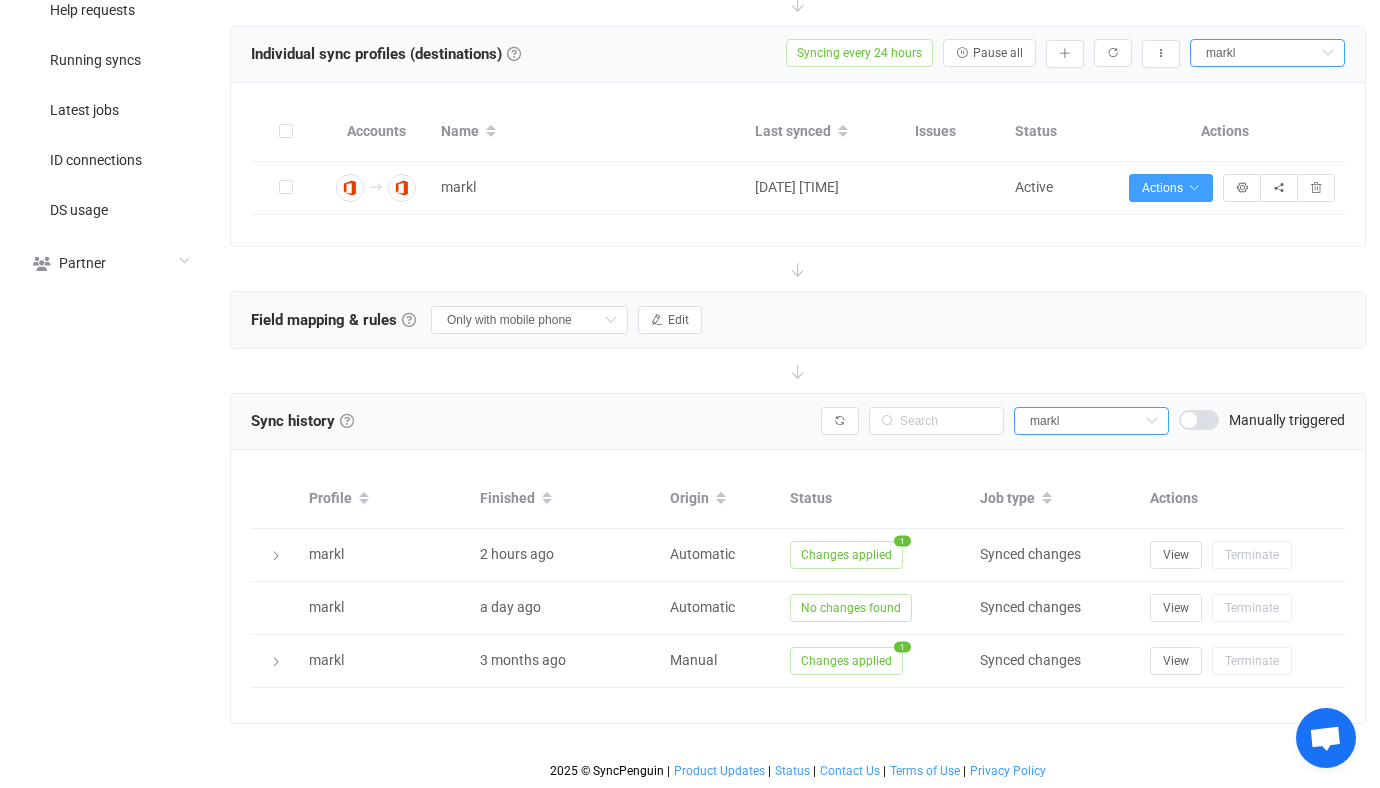 scroll, scrollTop: 766, scrollLeft: 0, axis: vertical 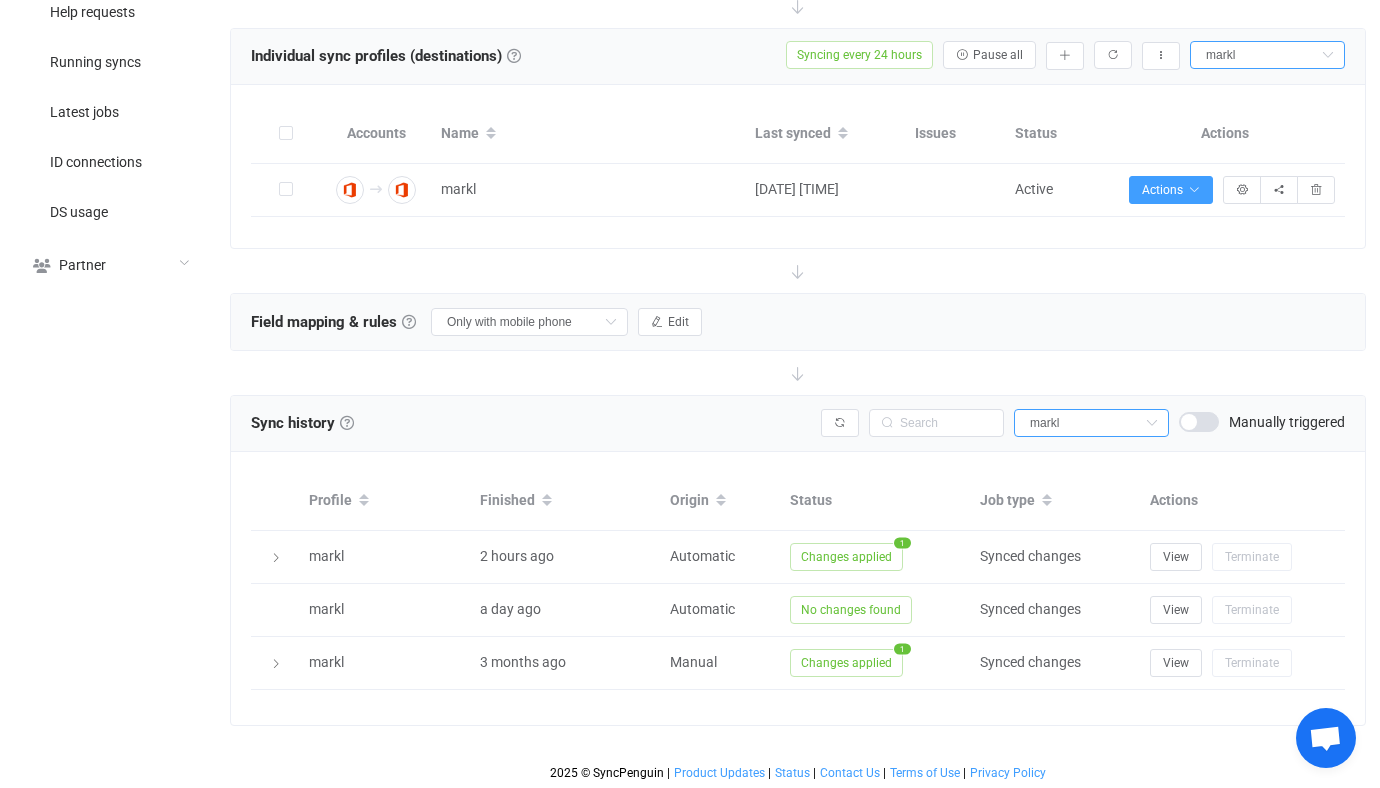 click at bounding box center [1199, 422] 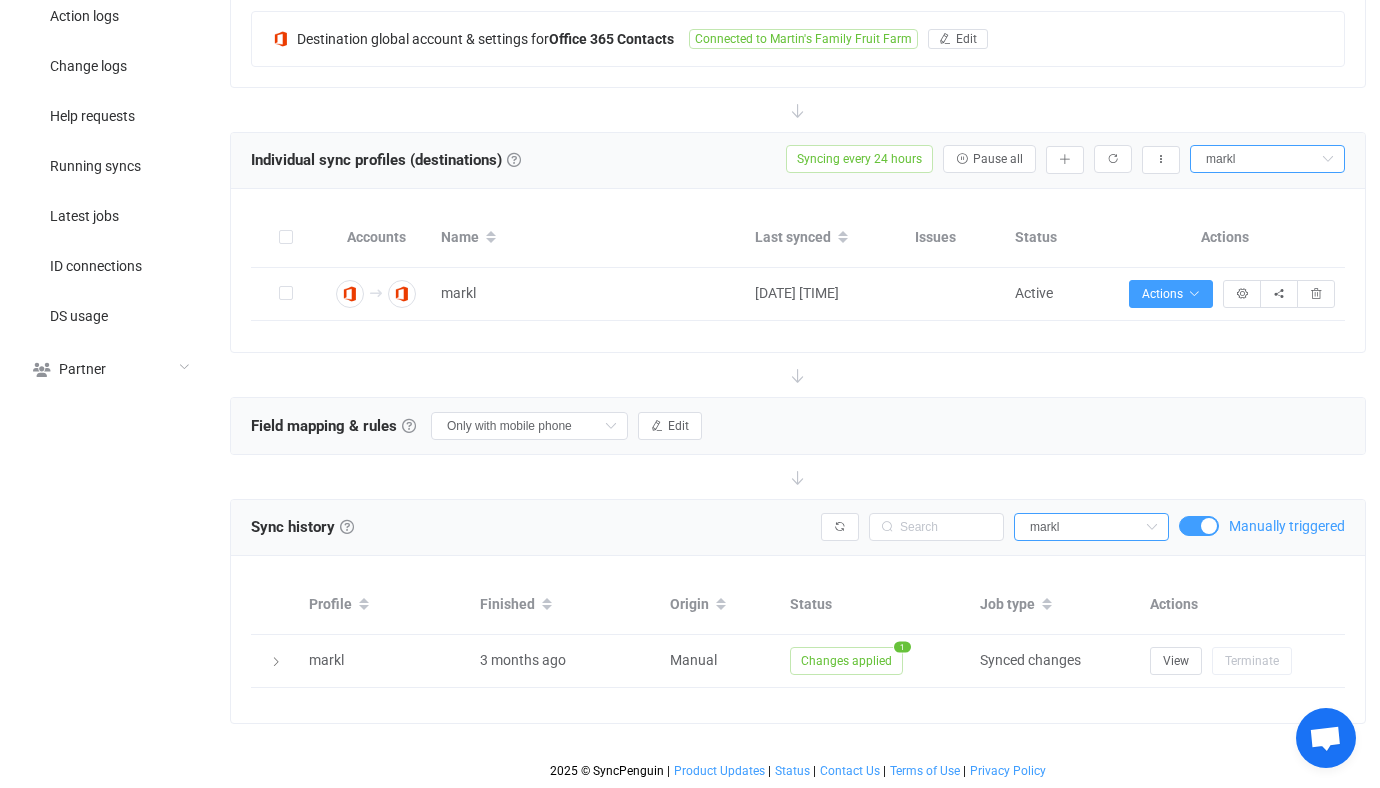 scroll, scrollTop: 660, scrollLeft: 0, axis: vertical 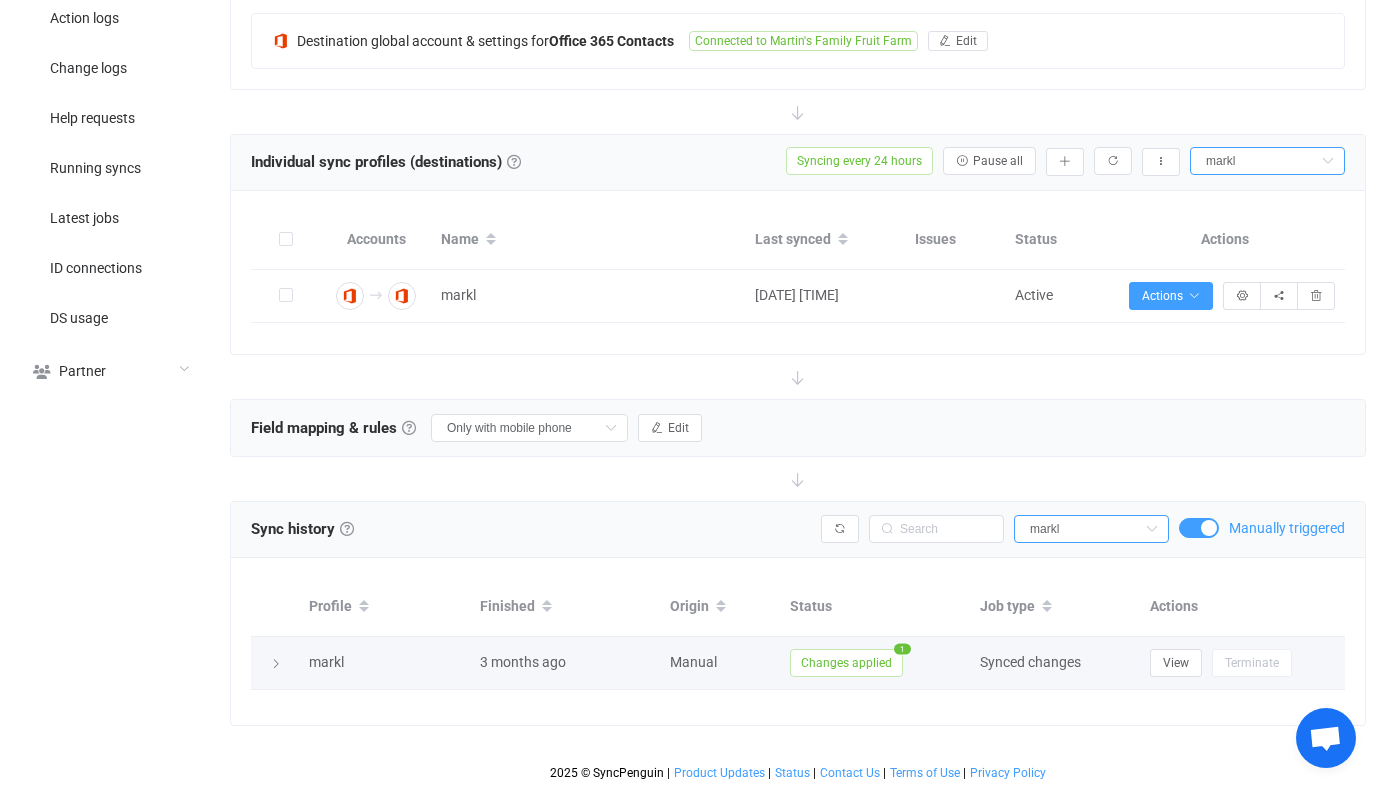 click on "Changes applied" at bounding box center (846, 663) 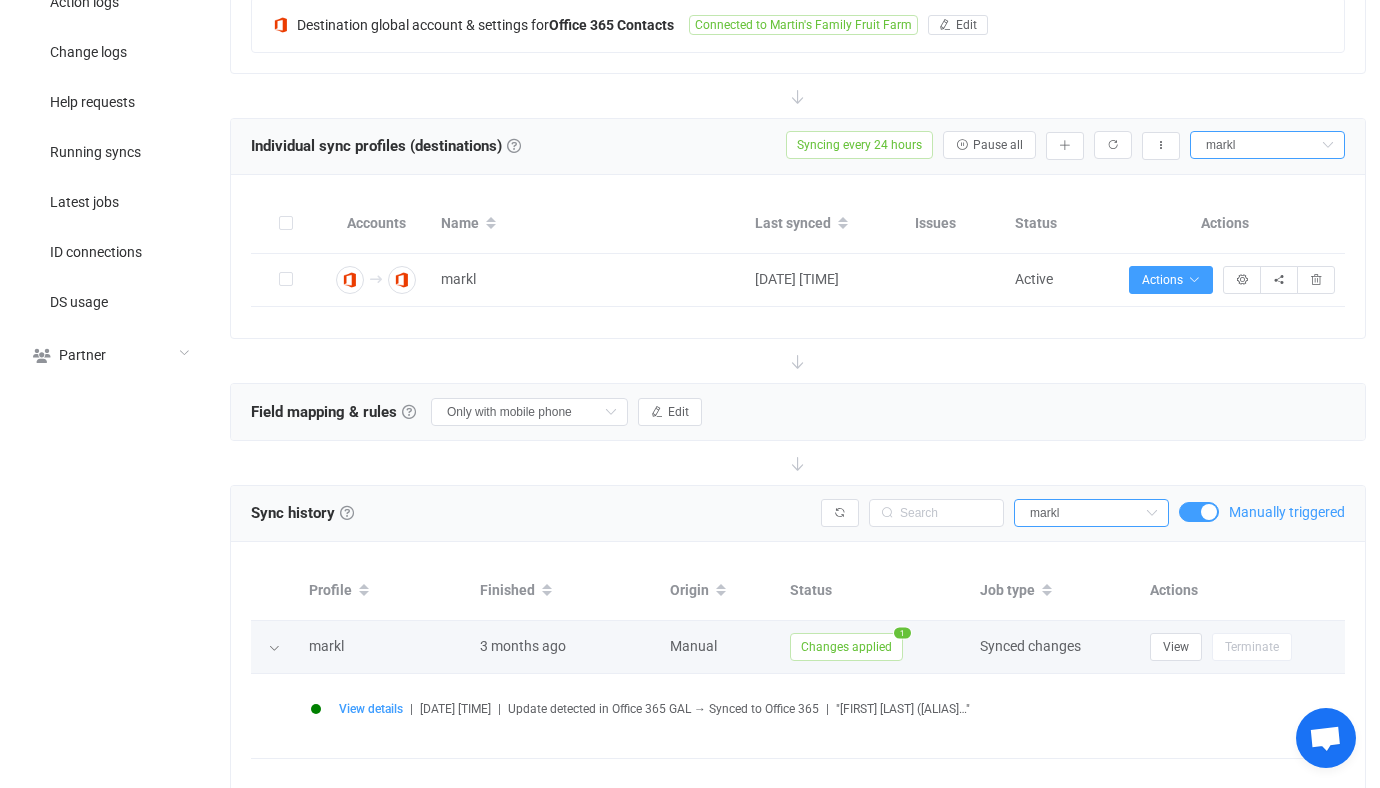 scroll, scrollTop: 677, scrollLeft: 0, axis: vertical 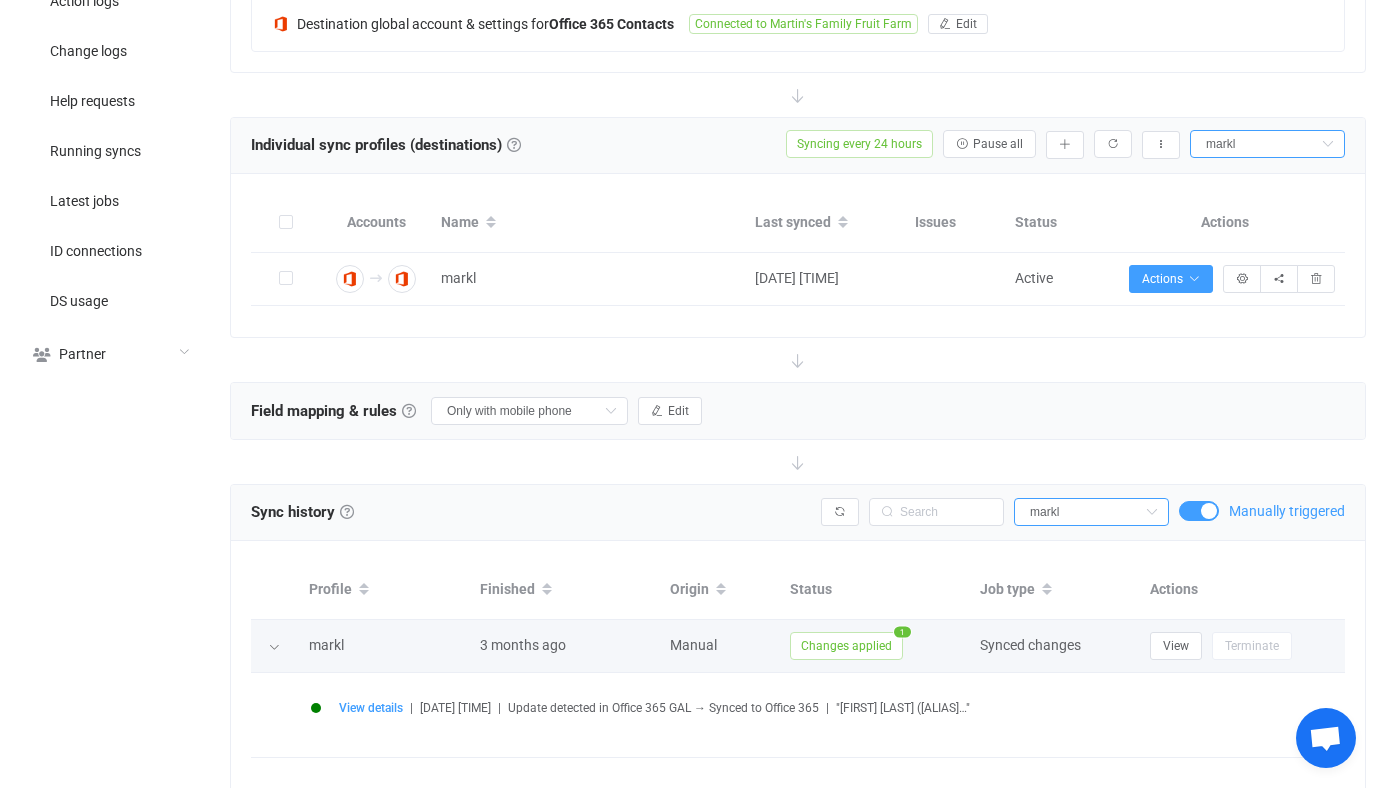 click on "Changes applied" at bounding box center [846, 646] 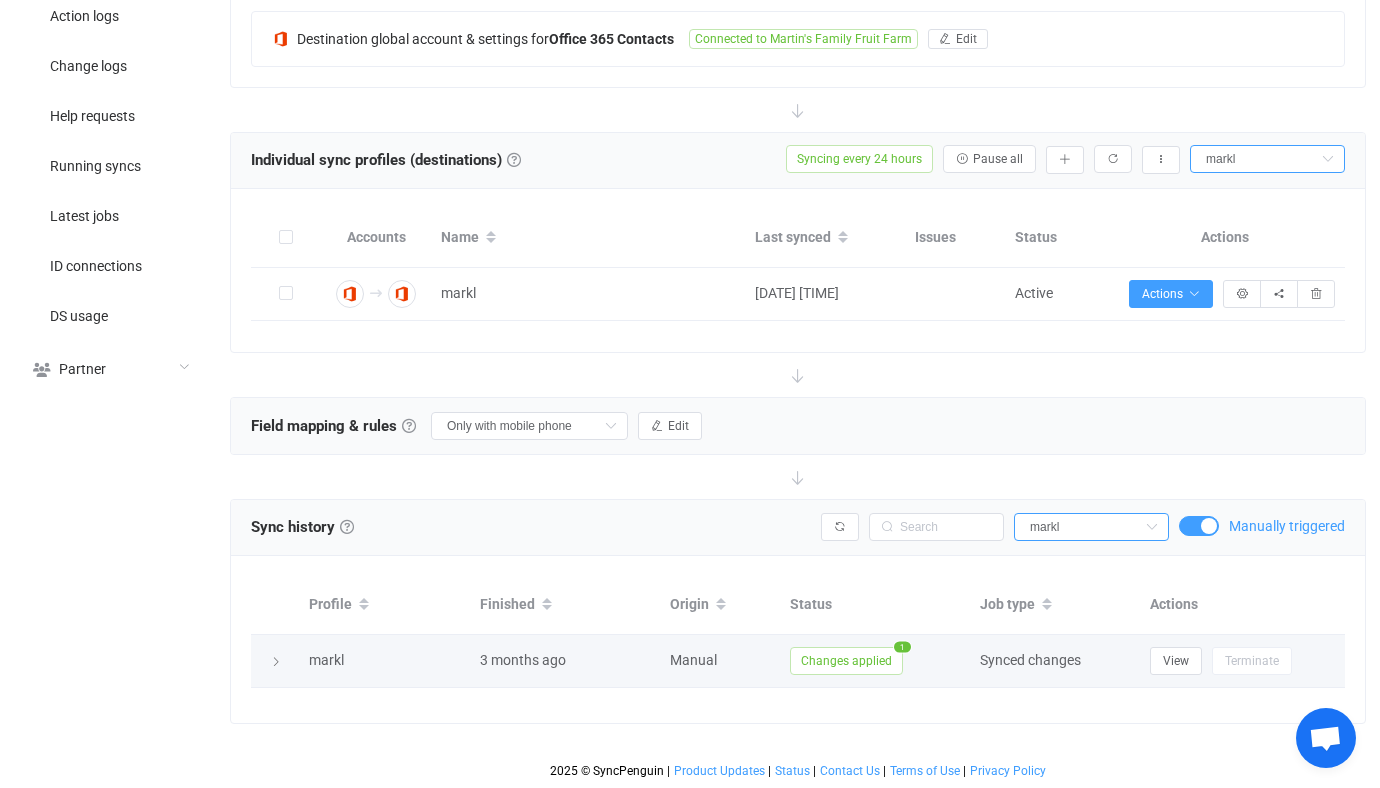 scroll, scrollTop: 660, scrollLeft: 0, axis: vertical 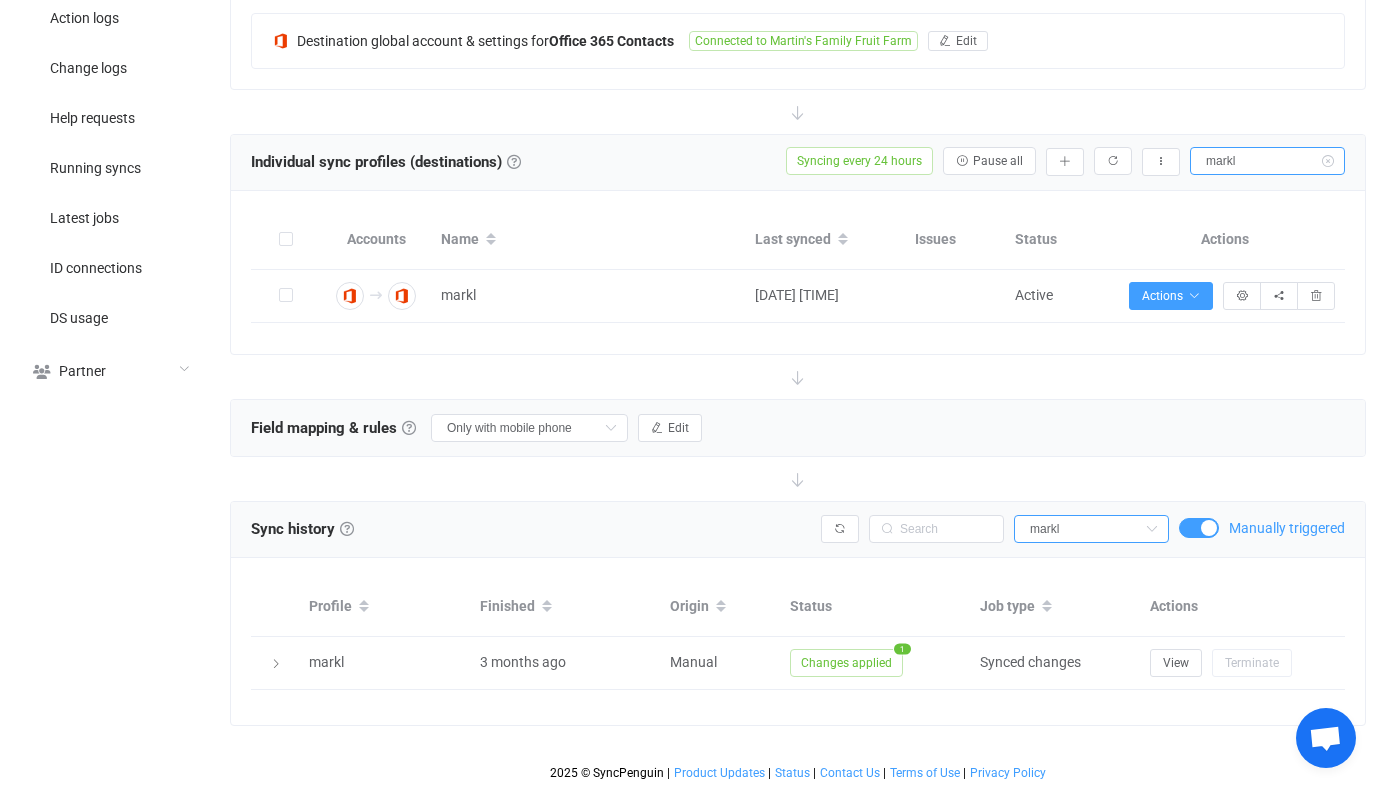 type 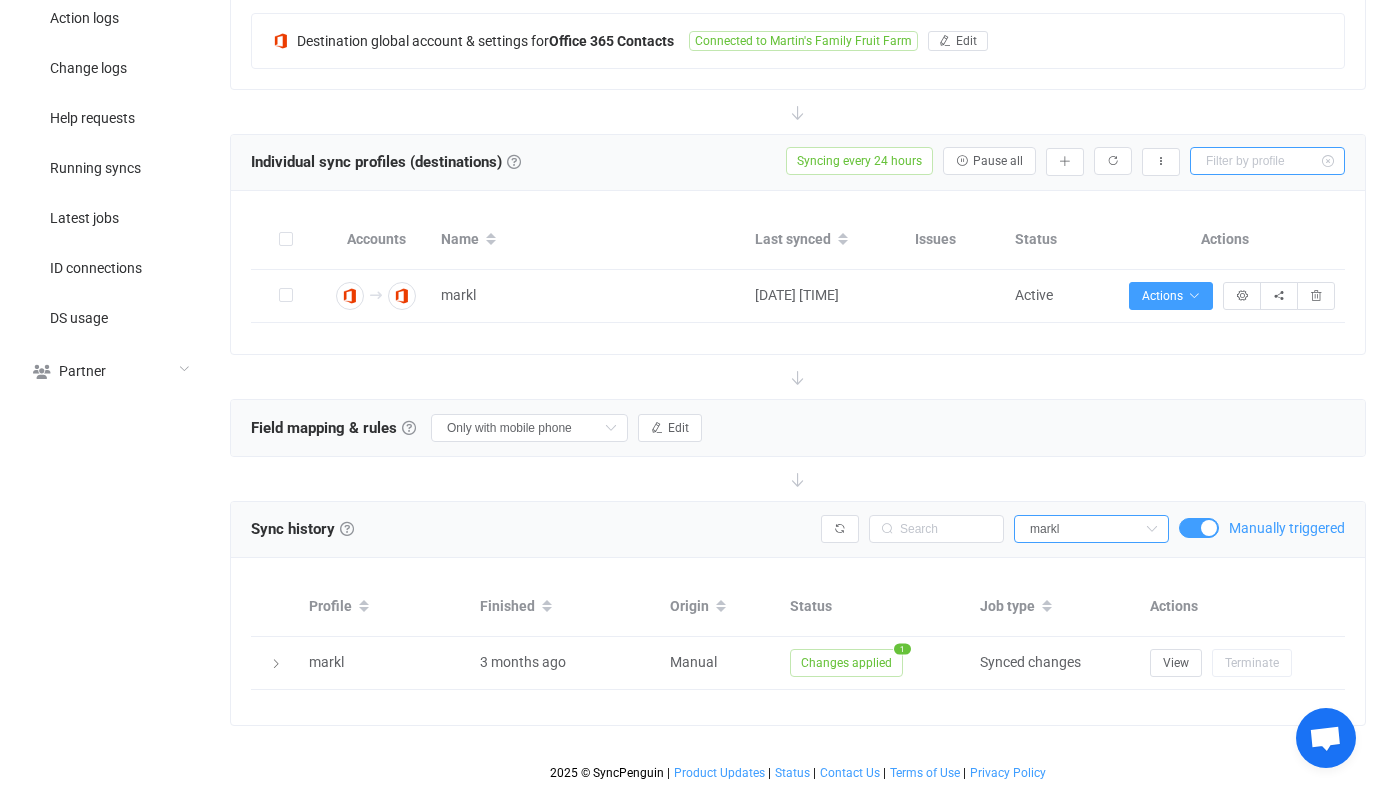 click at bounding box center (1267, 161) 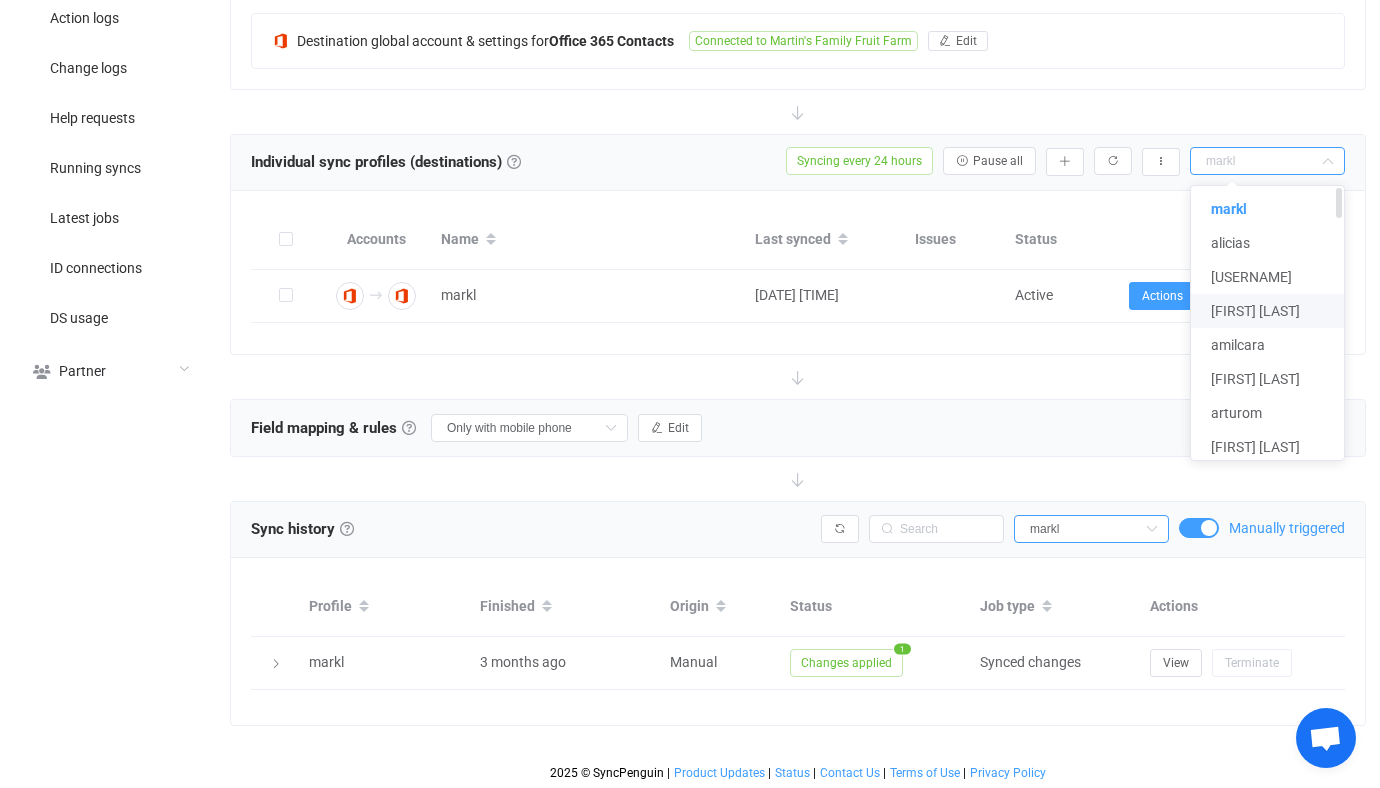 click on "amandam" at bounding box center (1255, 311) 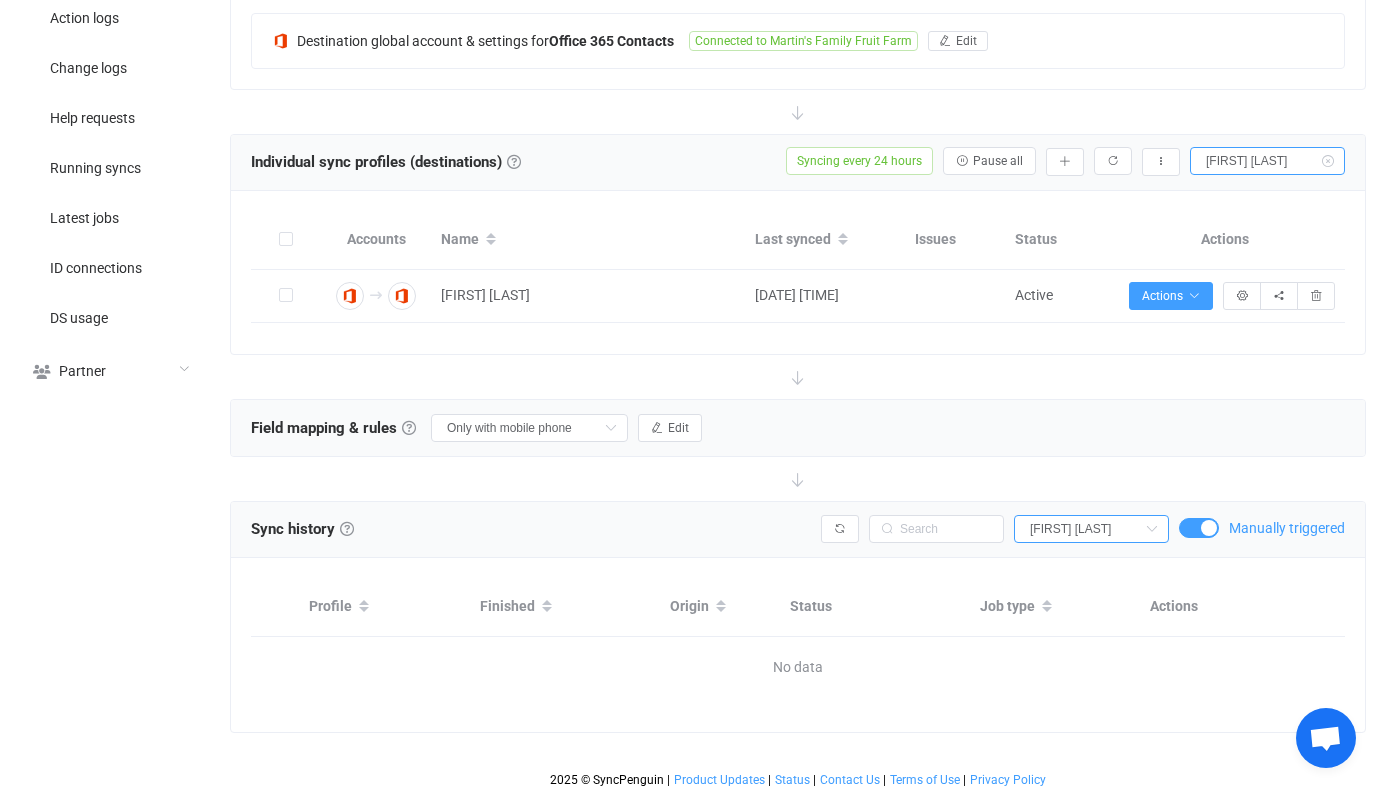 click on "amandam" at bounding box center (1267, 161) 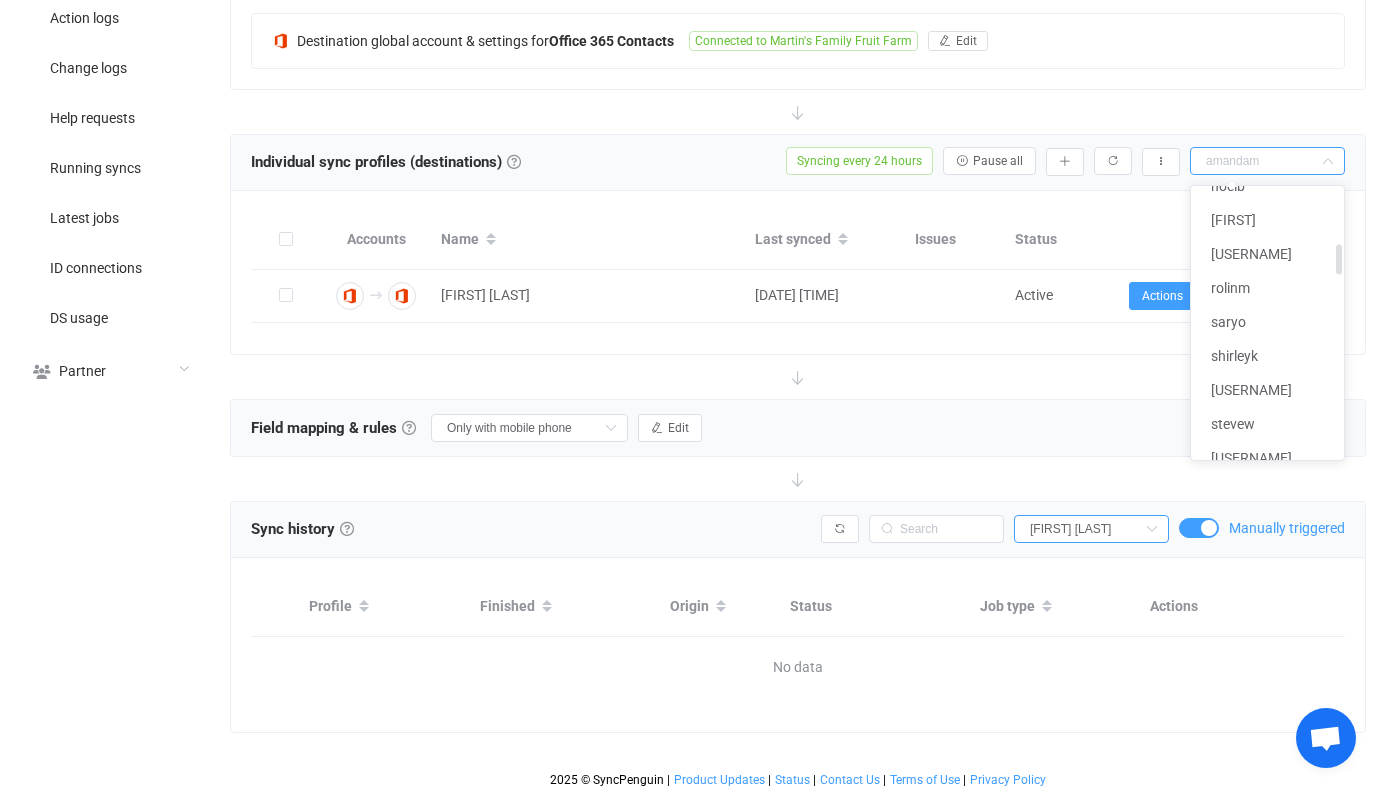 scroll, scrollTop: 1843, scrollLeft: 0, axis: vertical 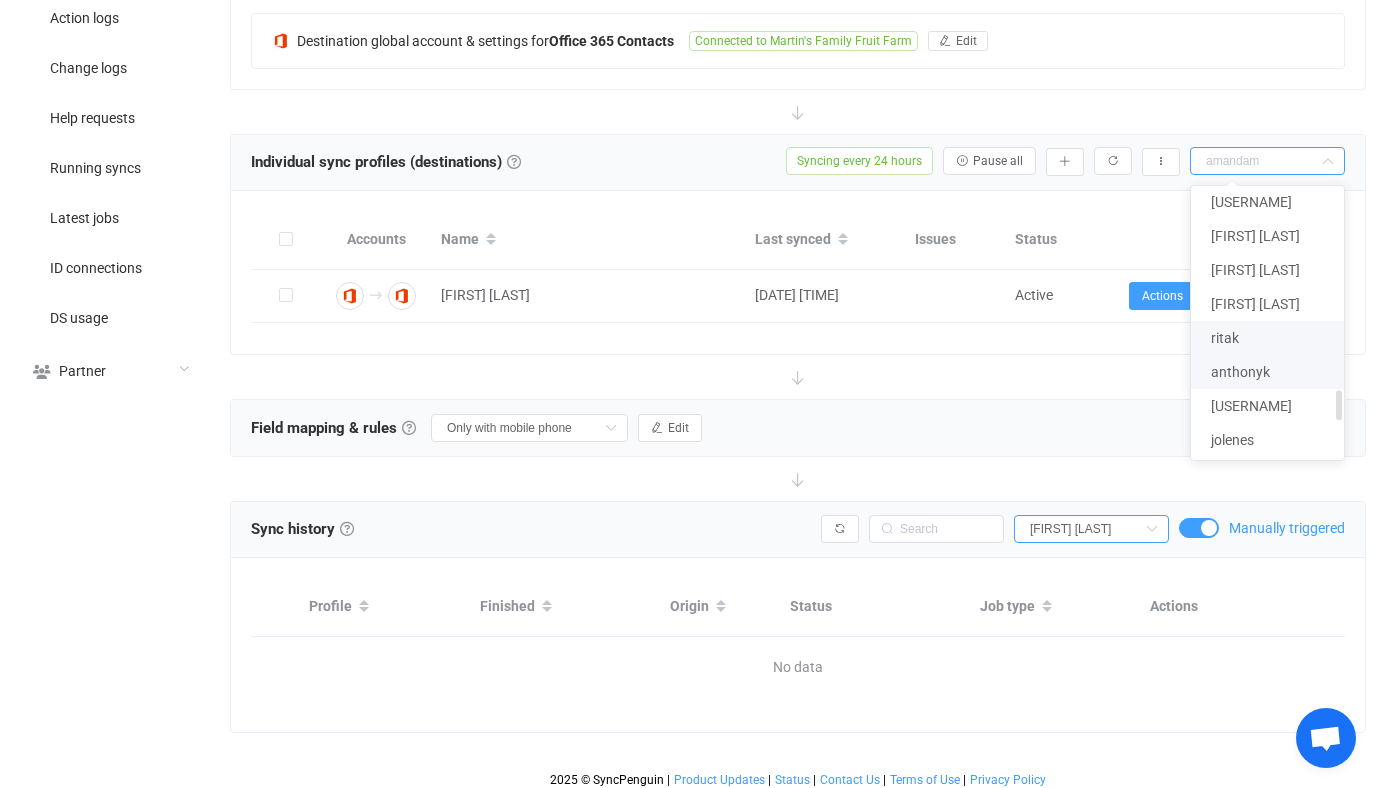 click on "ritak" at bounding box center [1267, 338] 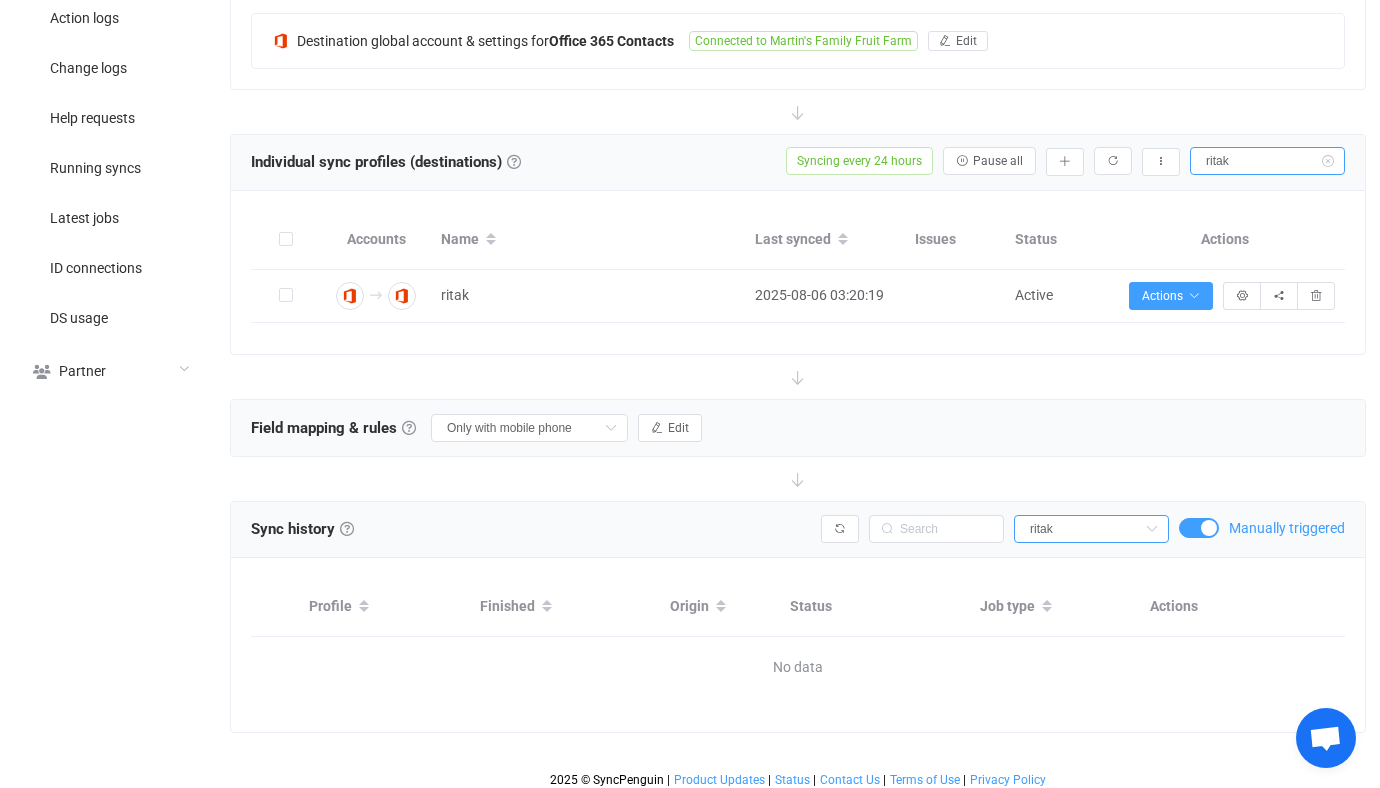 click on "ritak" at bounding box center (1267, 161) 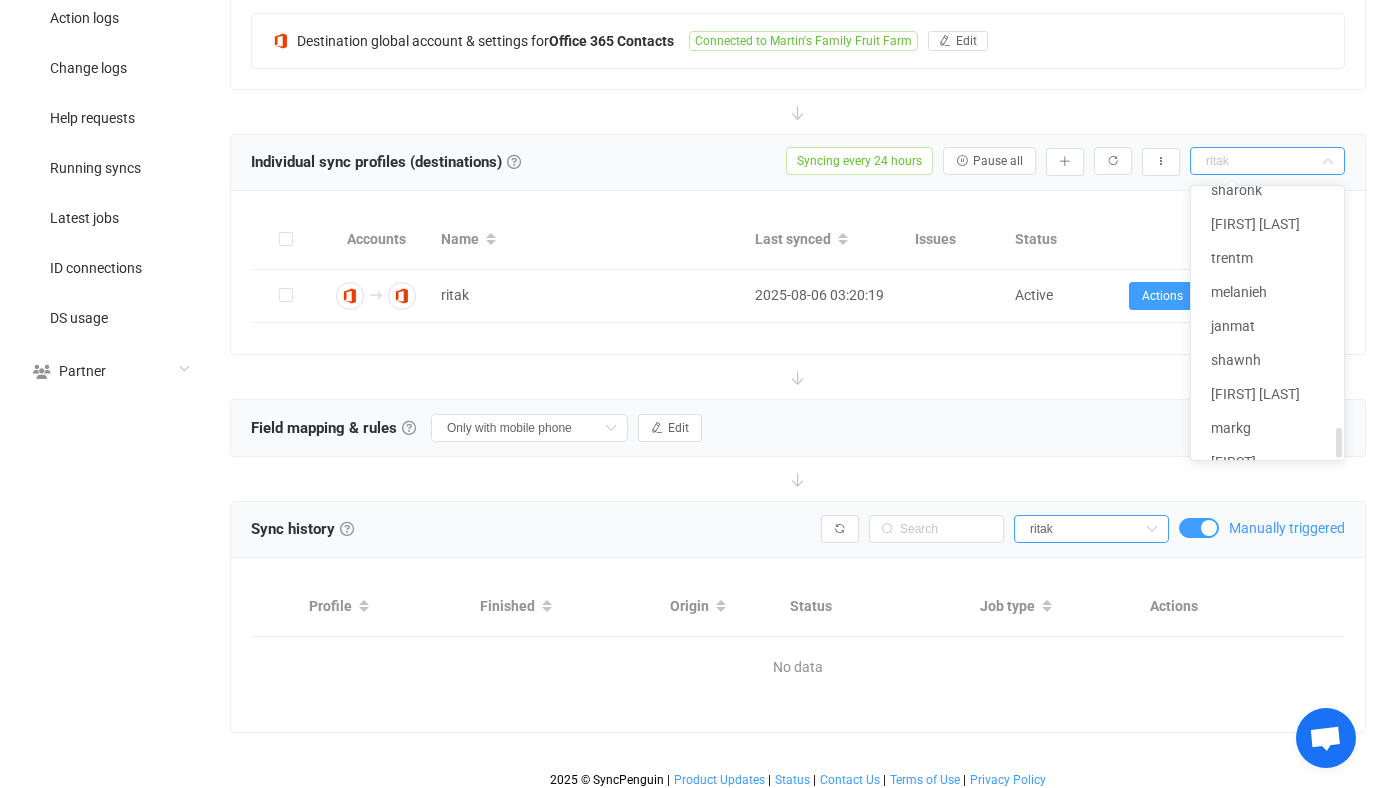 scroll, scrollTop: 2186, scrollLeft: 0, axis: vertical 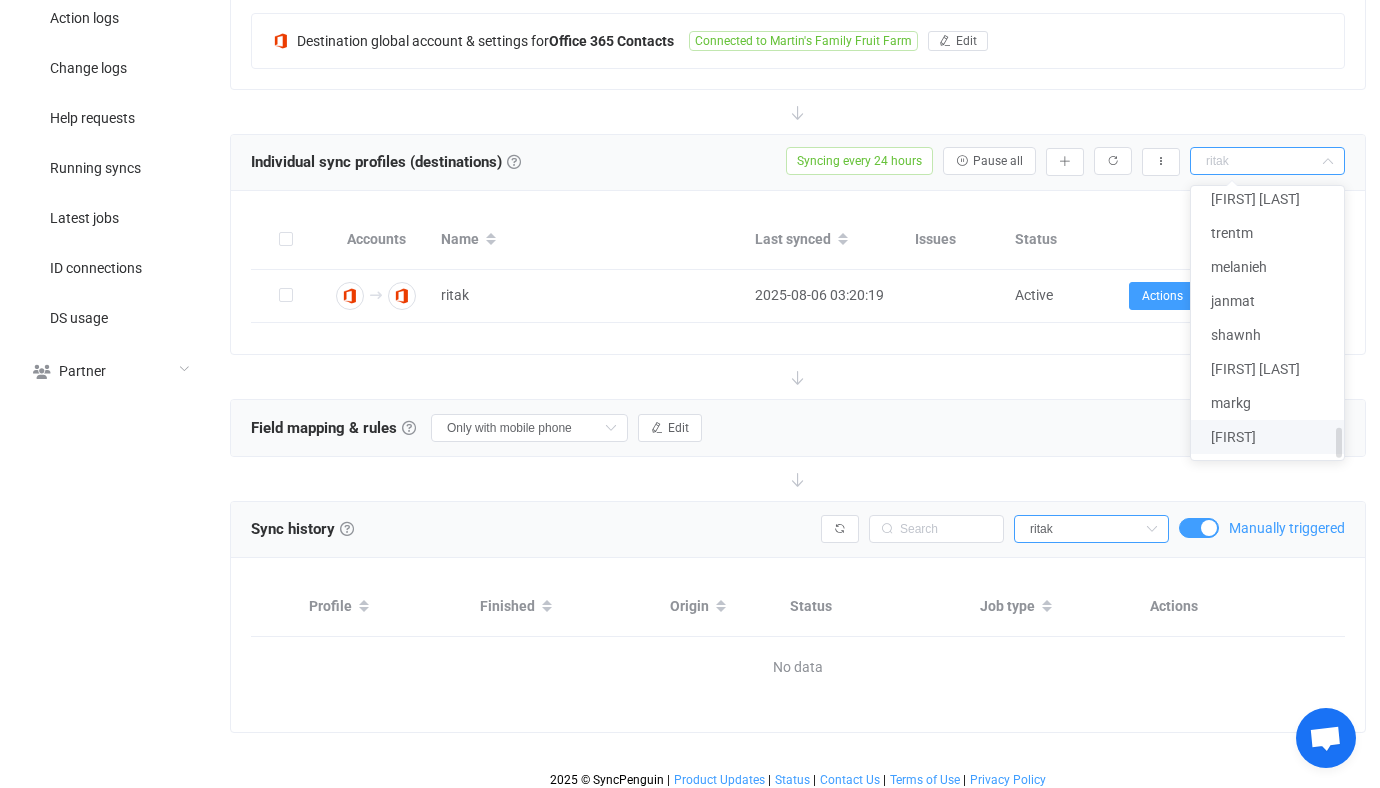 click on "harshil" at bounding box center [1267, 437] 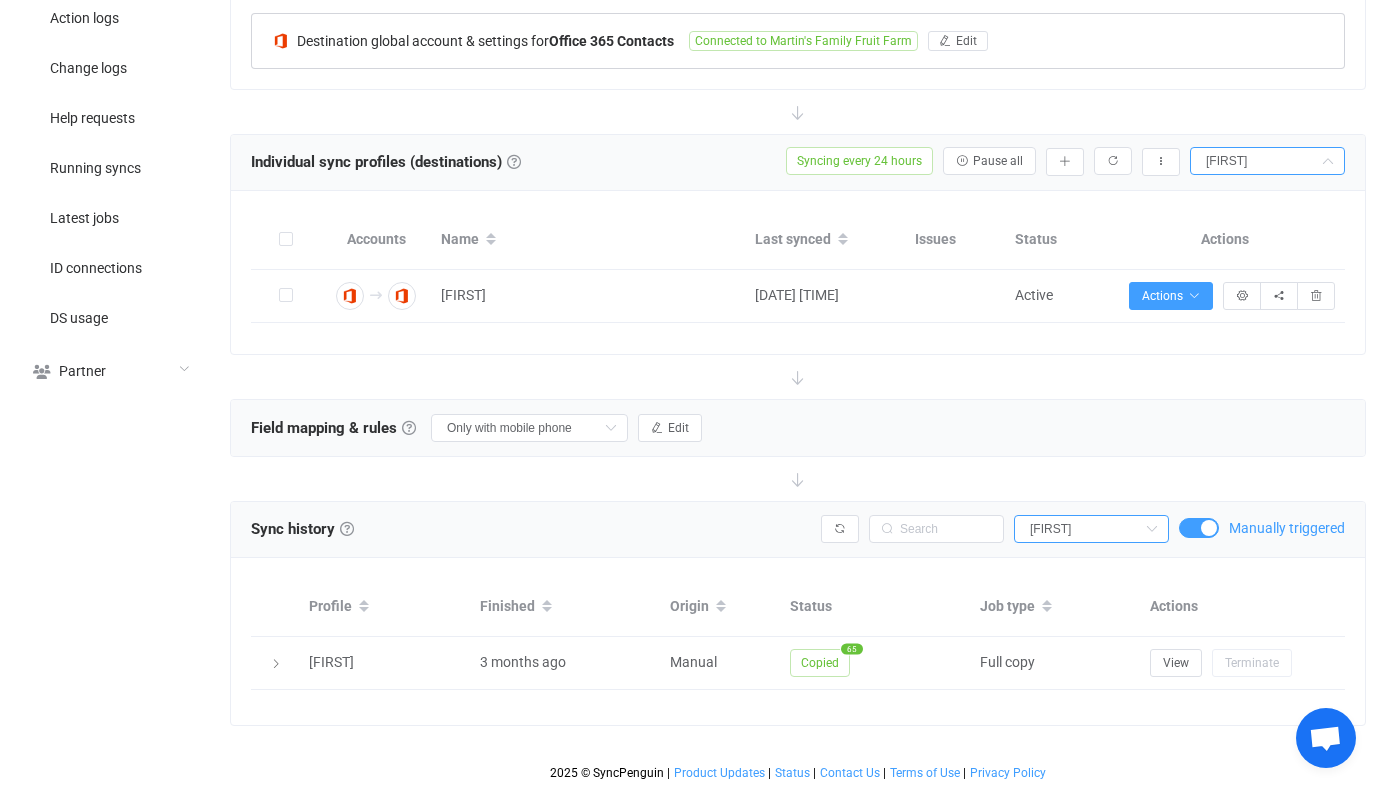 type 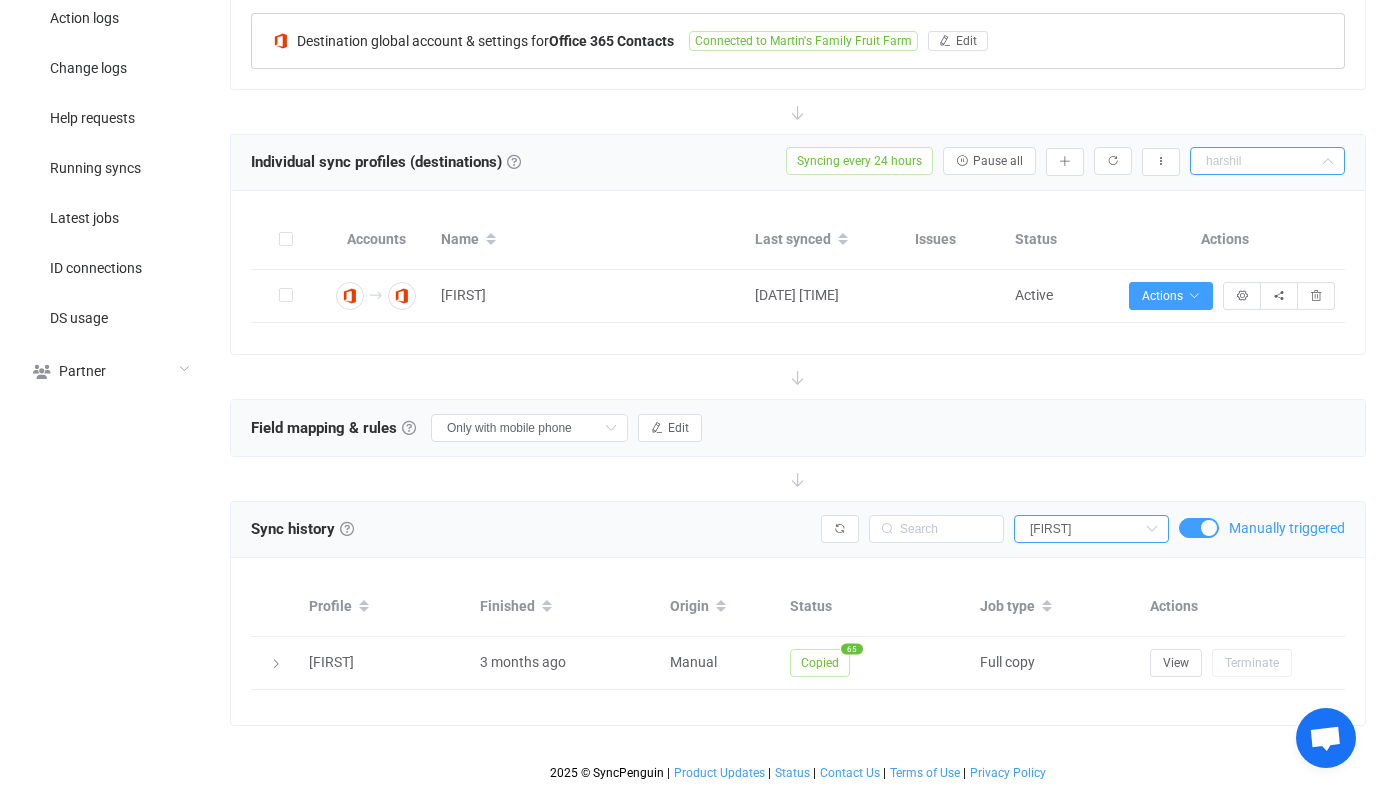 scroll, scrollTop: 2180, scrollLeft: 0, axis: vertical 